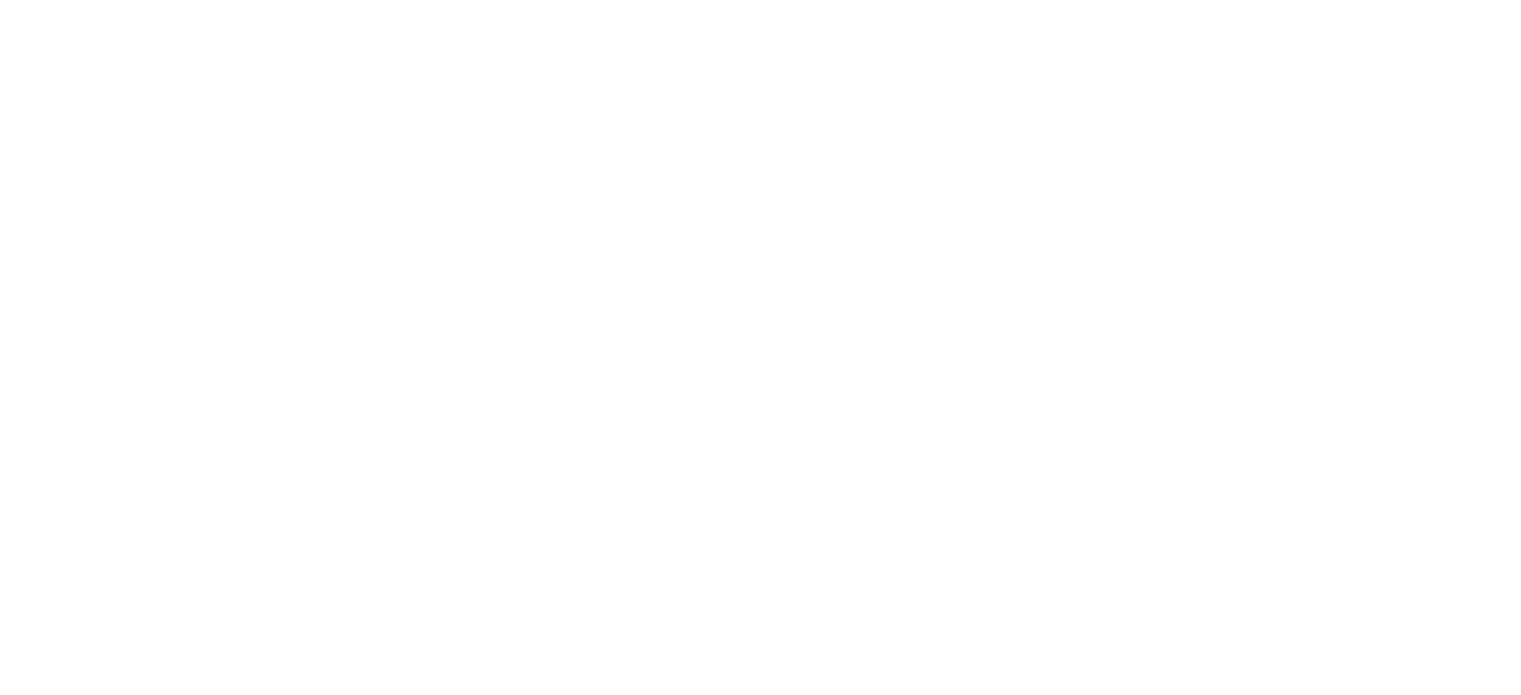 scroll, scrollTop: 0, scrollLeft: 0, axis: both 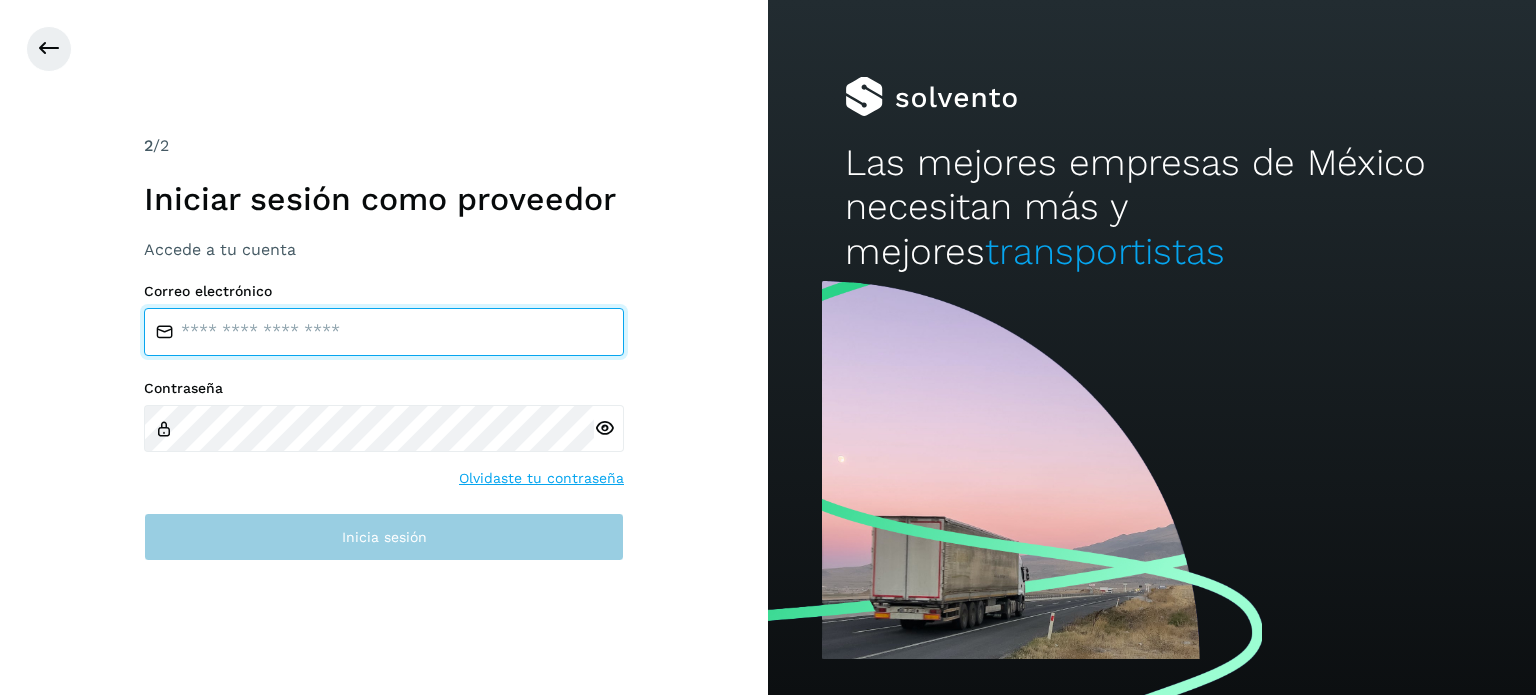 type on "**********" 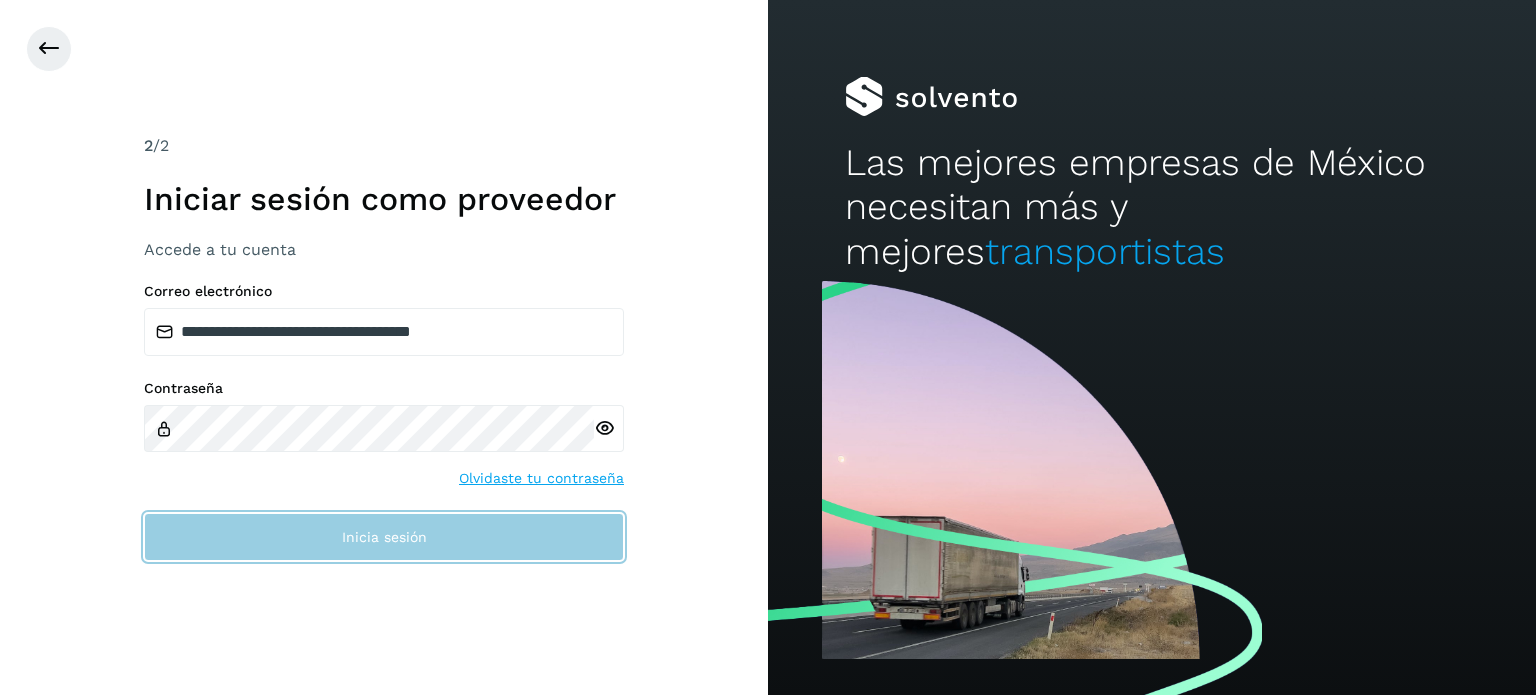 click on "Inicia sesión" 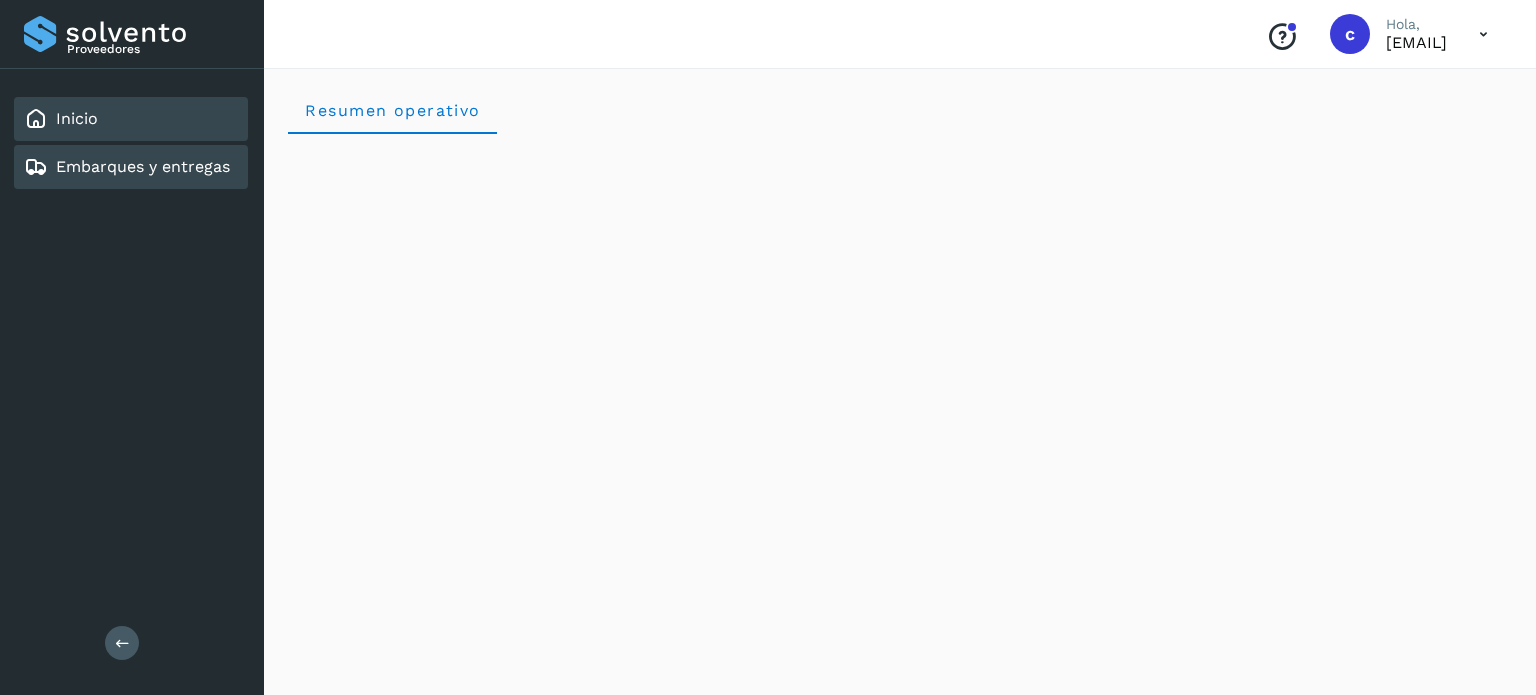 click on "Embarques y entregas" at bounding box center [127, 167] 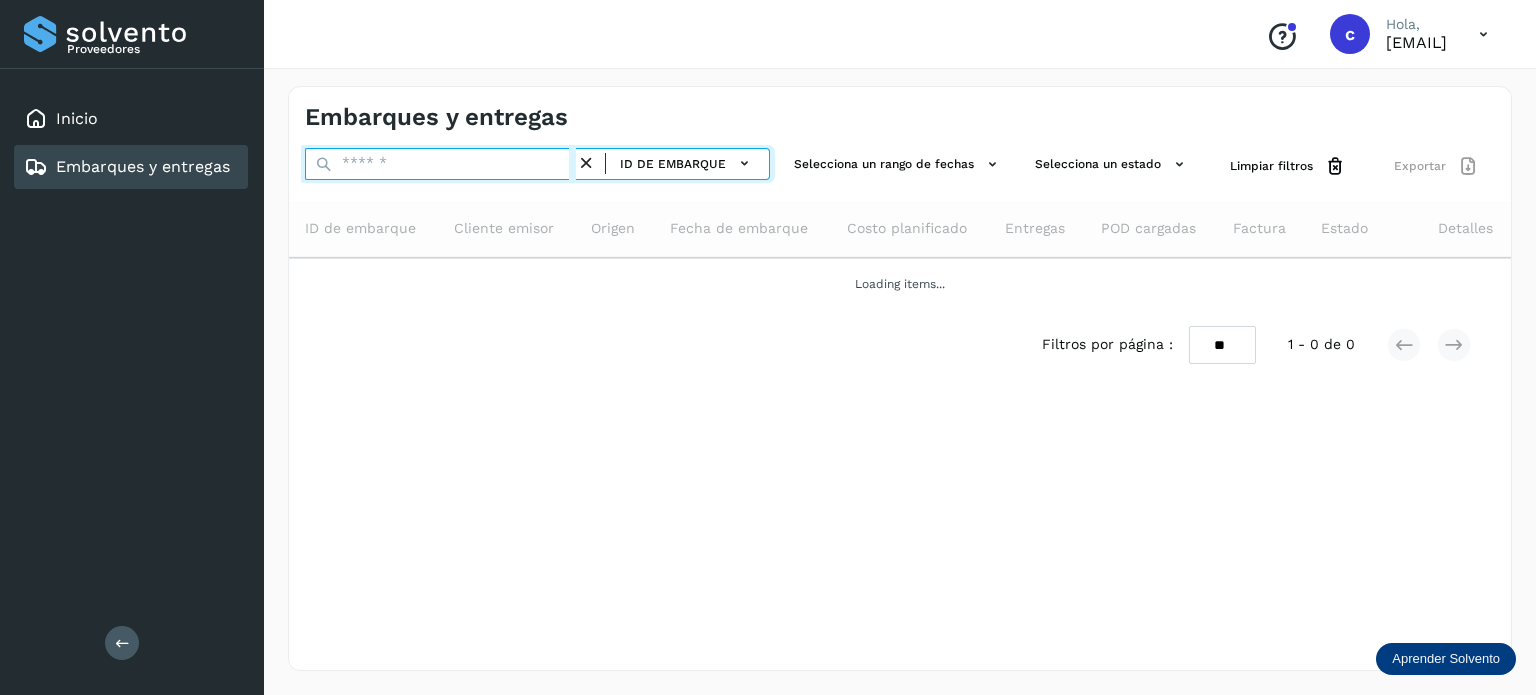 click at bounding box center [440, 164] 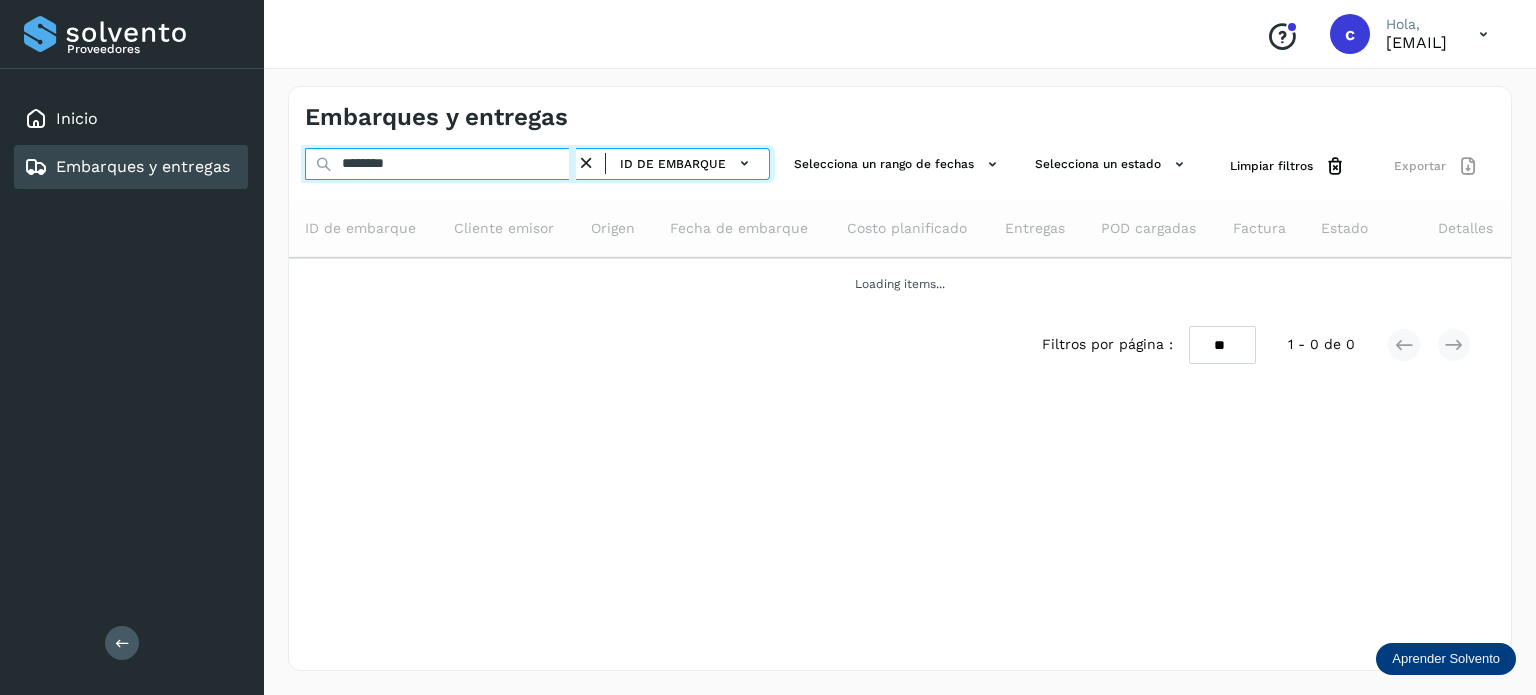 type on "********" 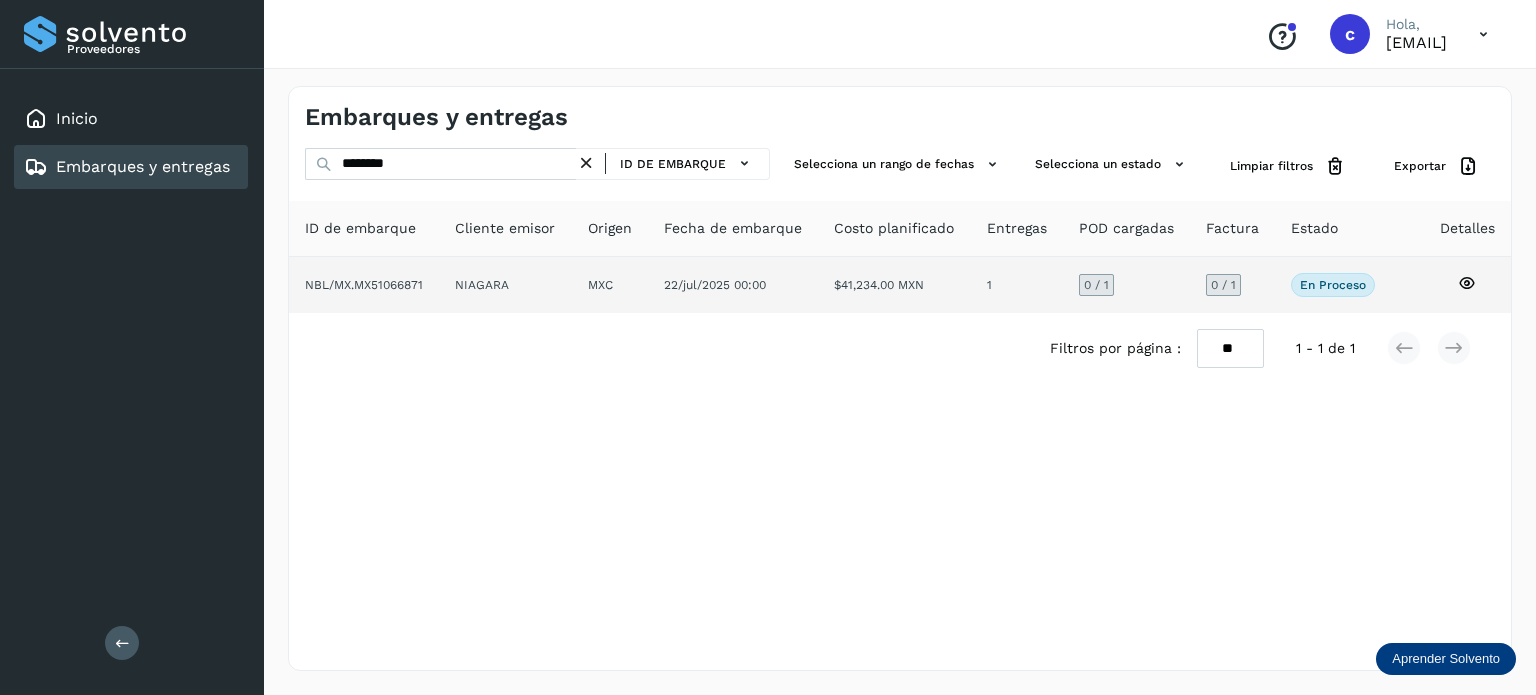 click 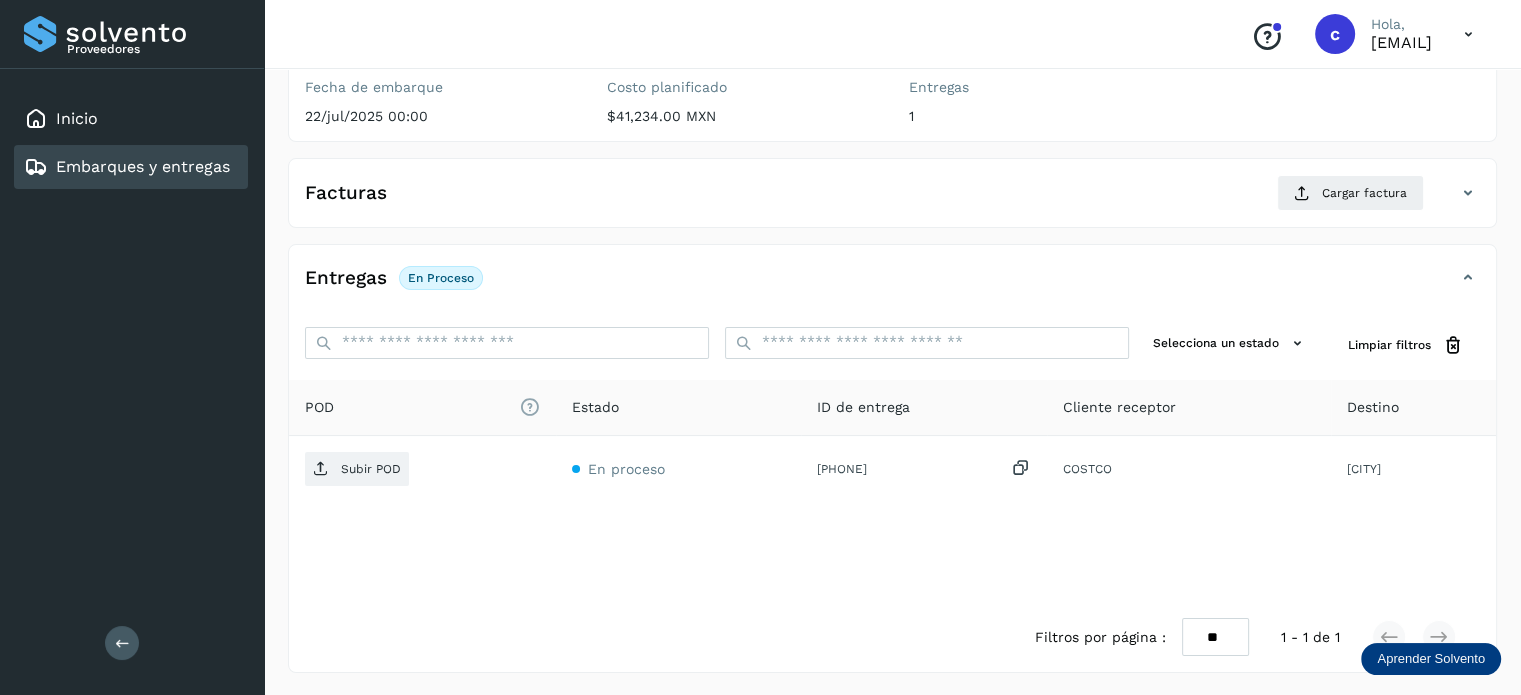 scroll, scrollTop: 0, scrollLeft: 0, axis: both 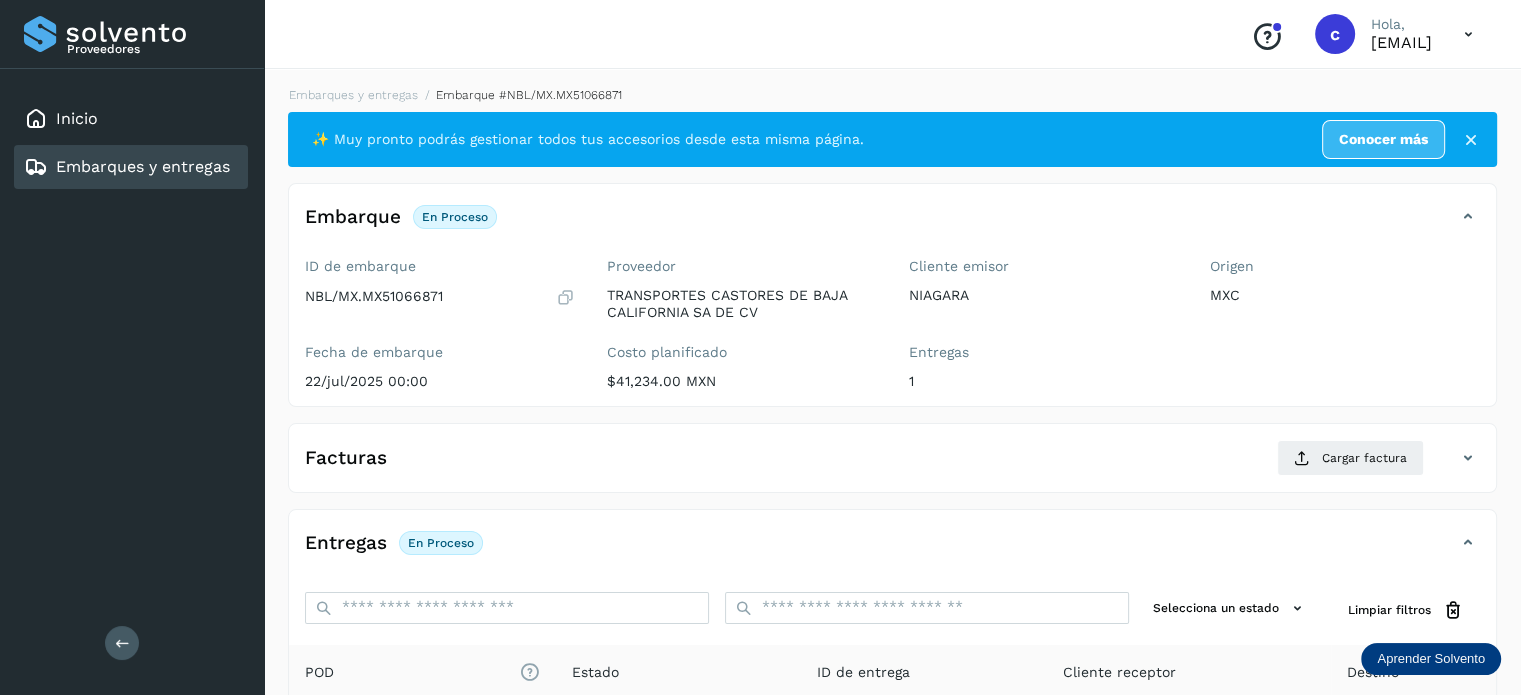 click on "Embarques y entregas" at bounding box center (127, 167) 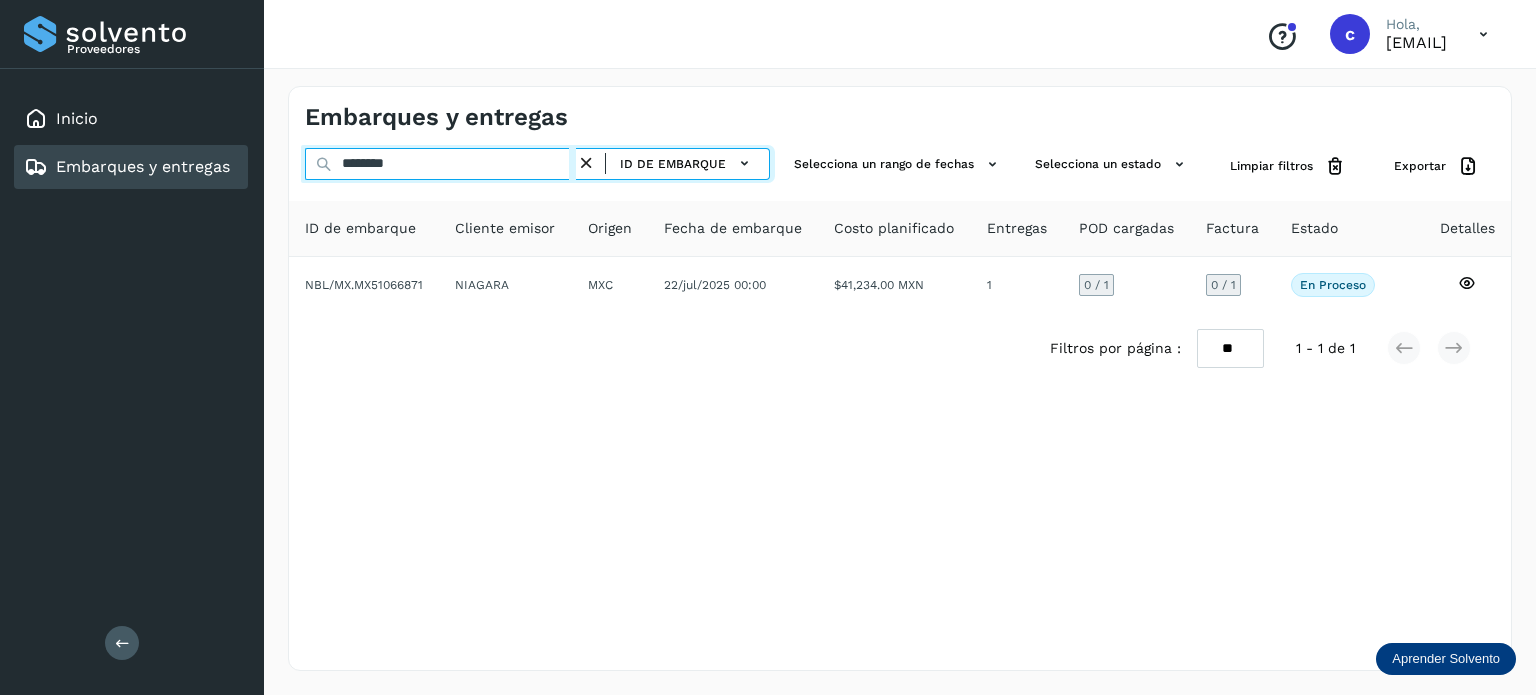 drag, startPoint x: 408, startPoint y: 174, endPoint x: 320, endPoint y: 176, distance: 88.02273 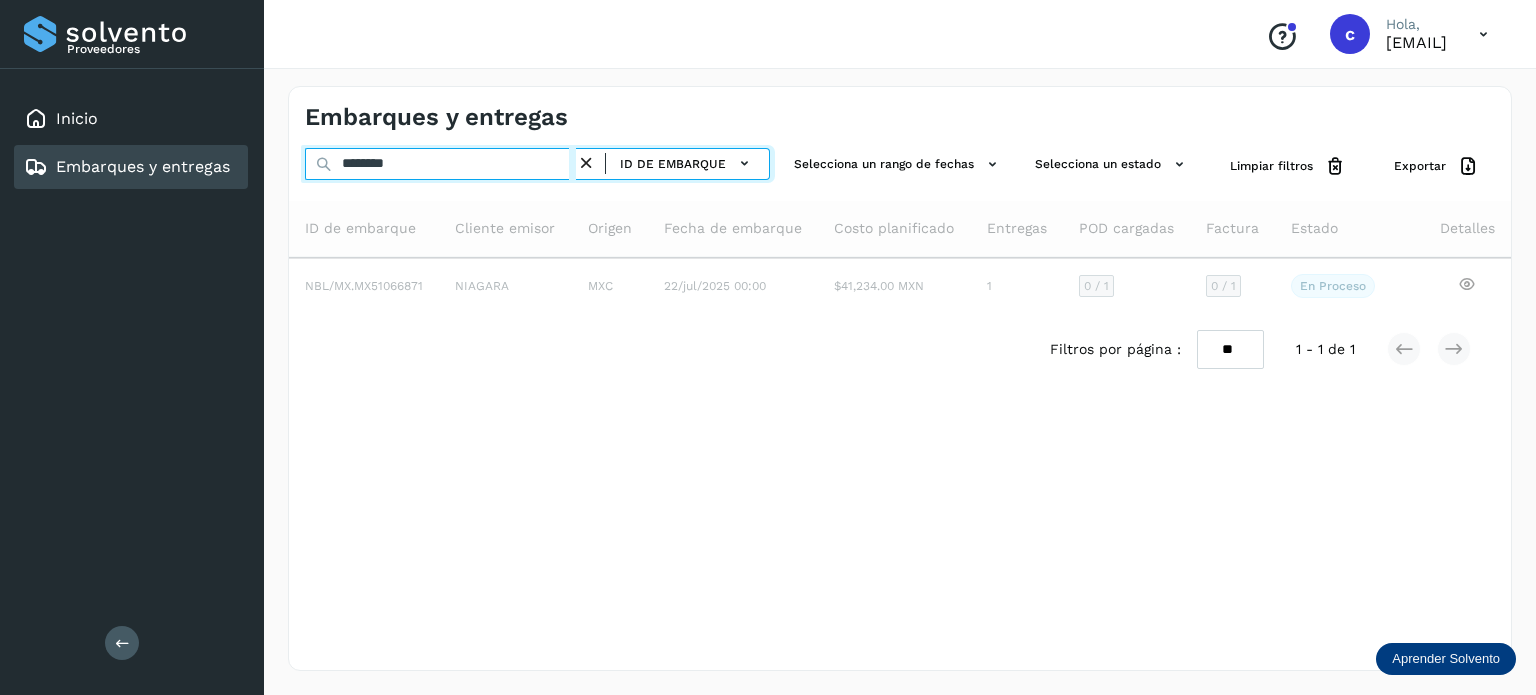 type on "********" 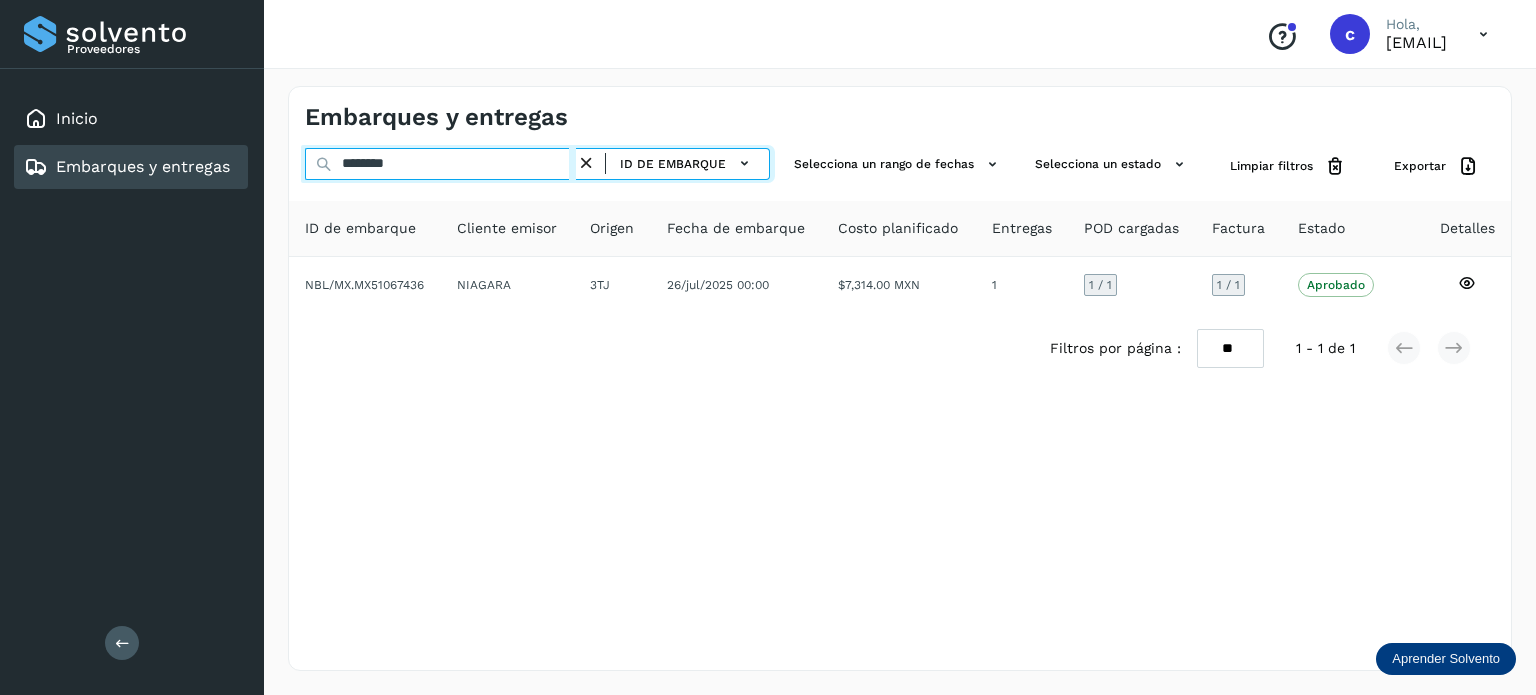 drag, startPoint x: 439, startPoint y: 158, endPoint x: 260, endPoint y: 199, distance: 183.63551 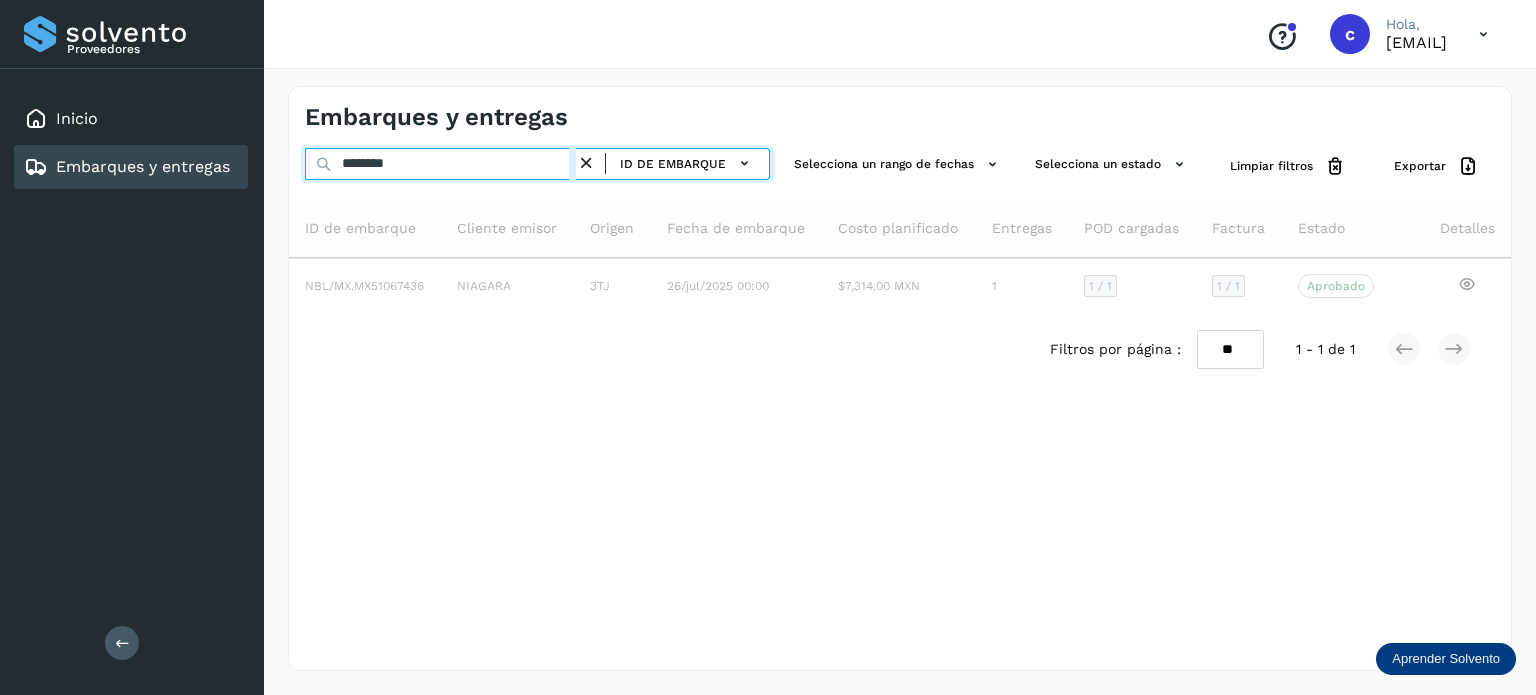 type on "********" 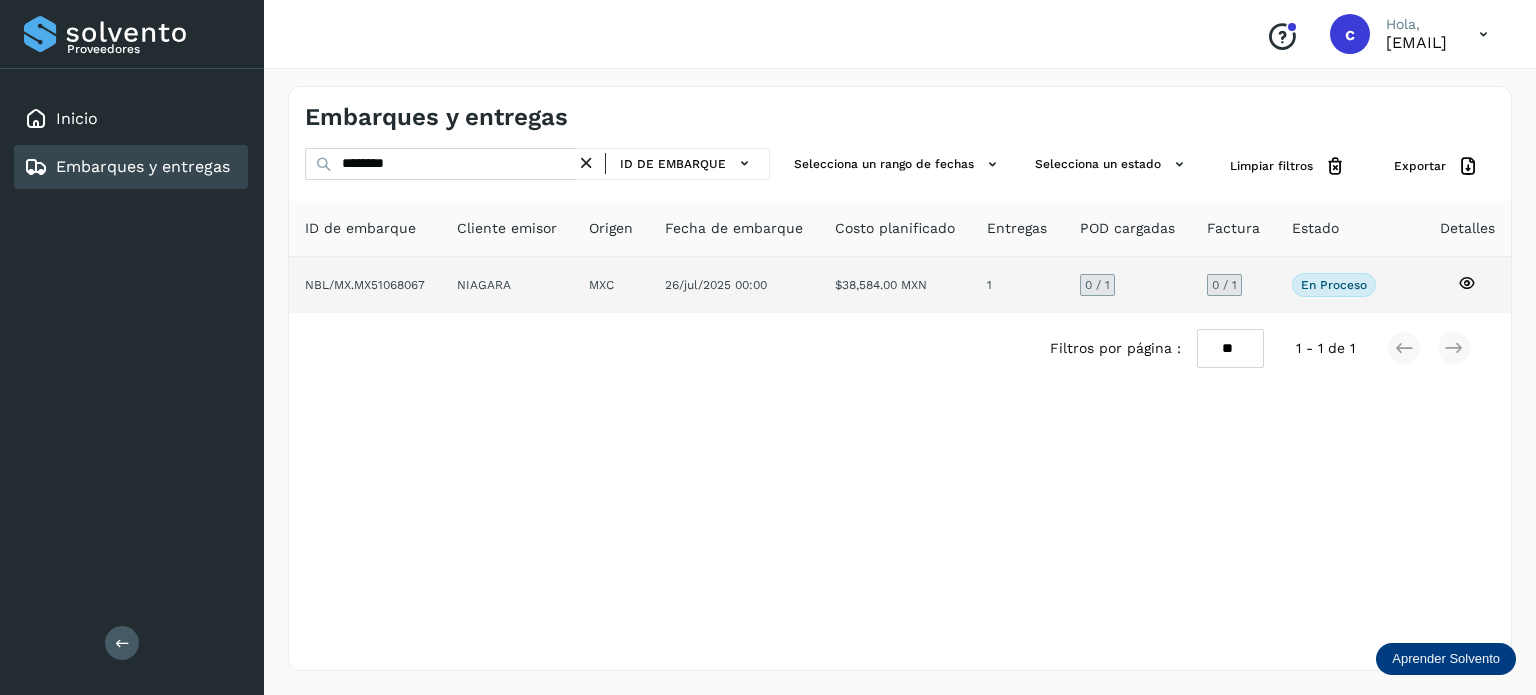 click 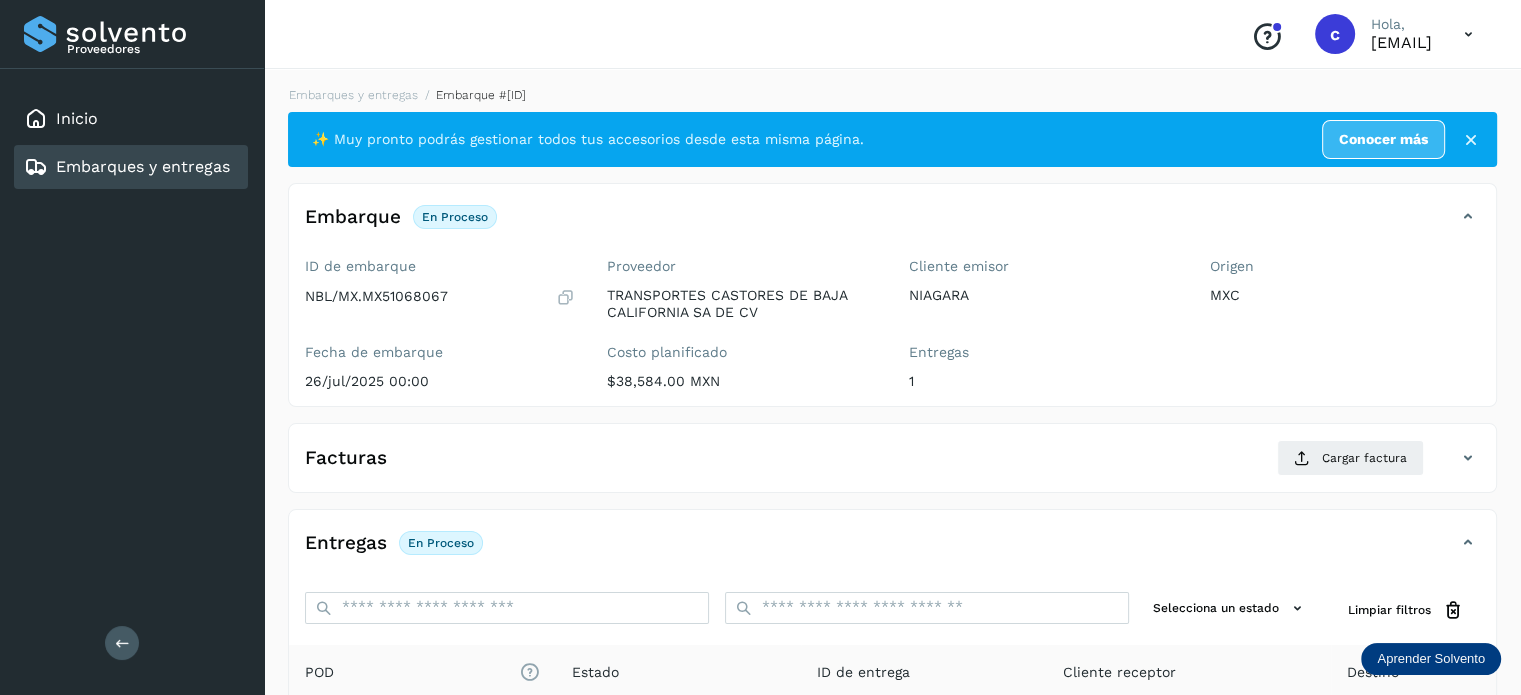 click on "Embarques y entregas" at bounding box center (143, 166) 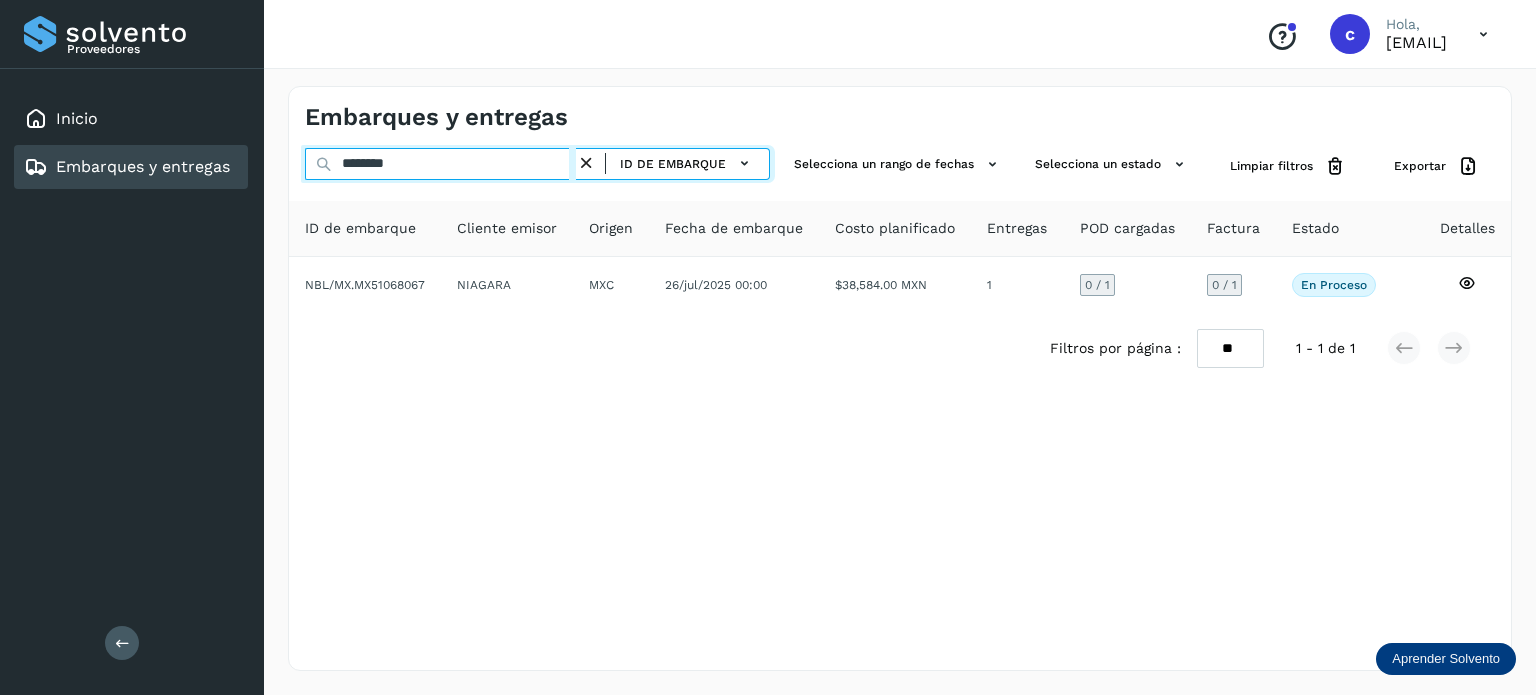 drag, startPoint x: 452, startPoint y: 167, endPoint x: 272, endPoint y: 172, distance: 180.06943 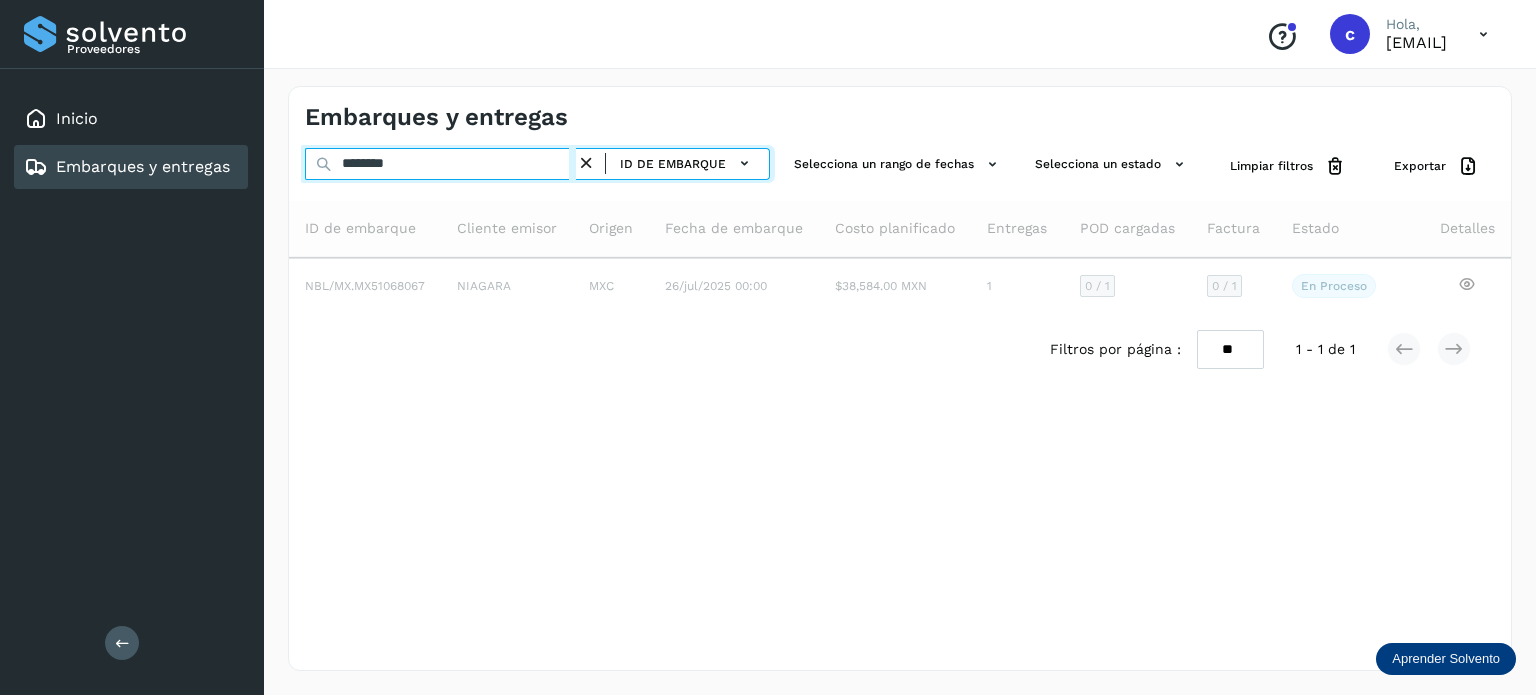 type on "********" 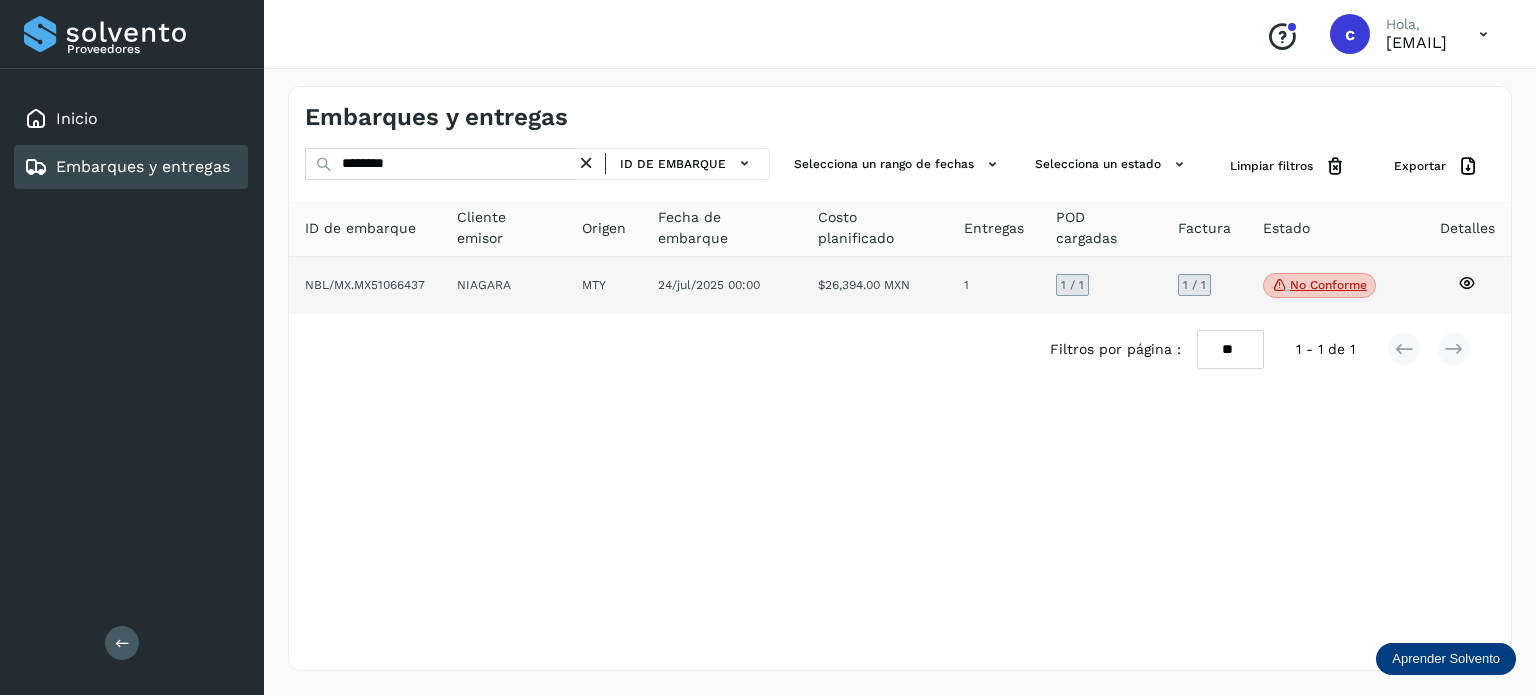 click 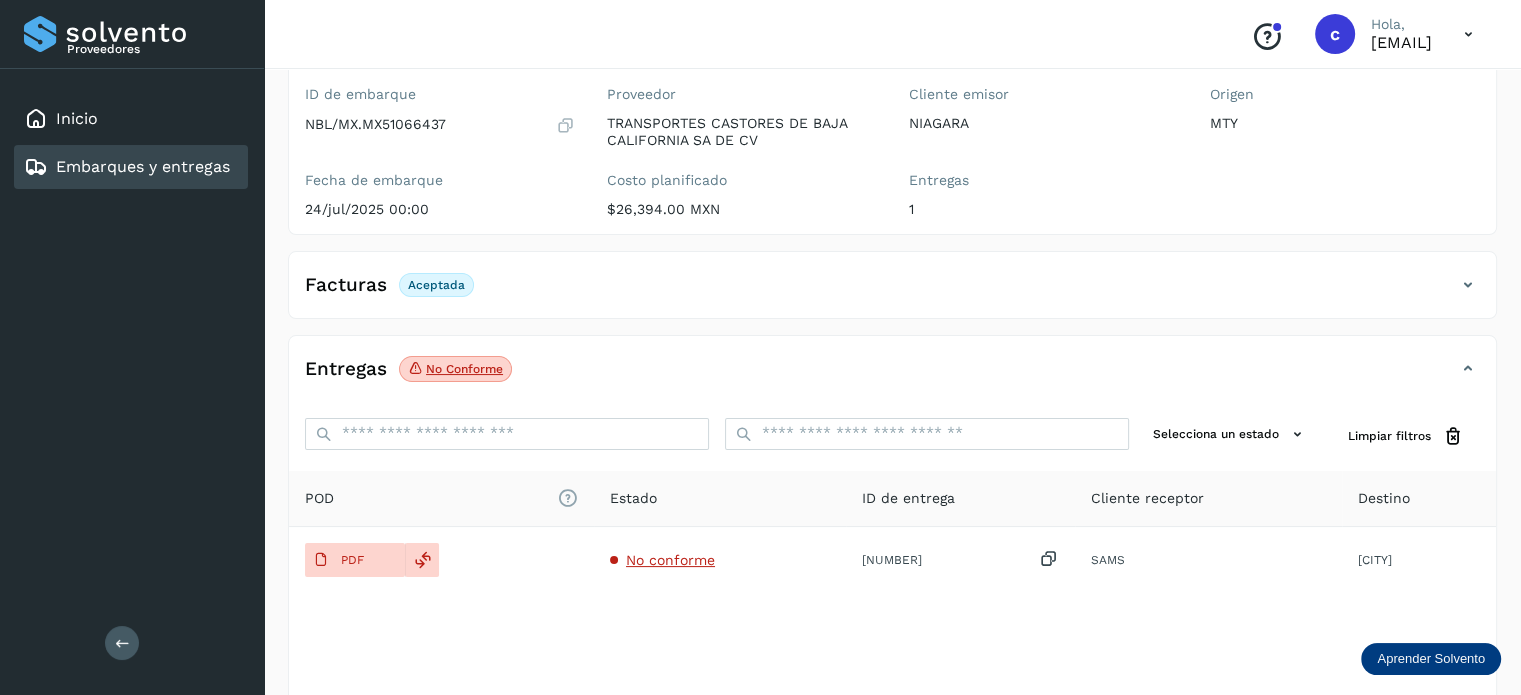 scroll, scrollTop: 200, scrollLeft: 0, axis: vertical 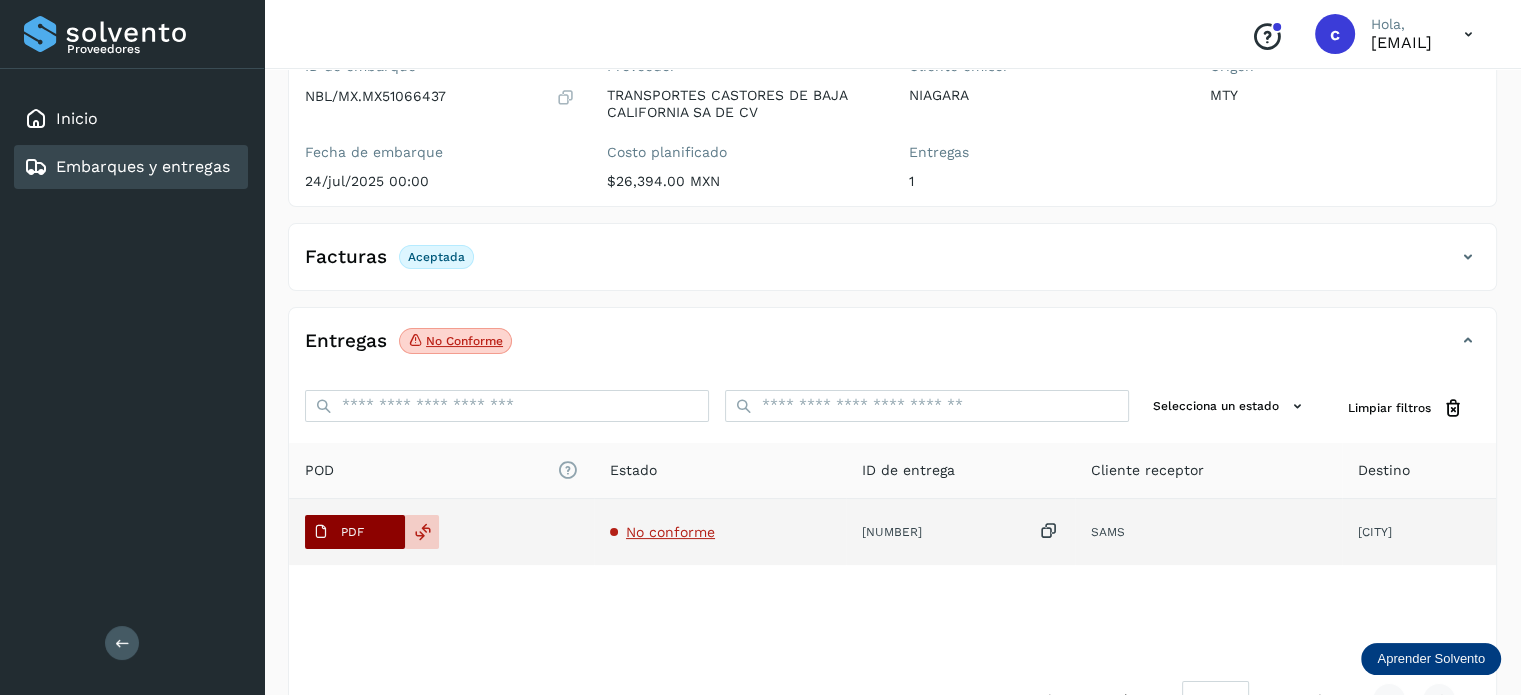 click on "PDF" at bounding box center (355, 532) 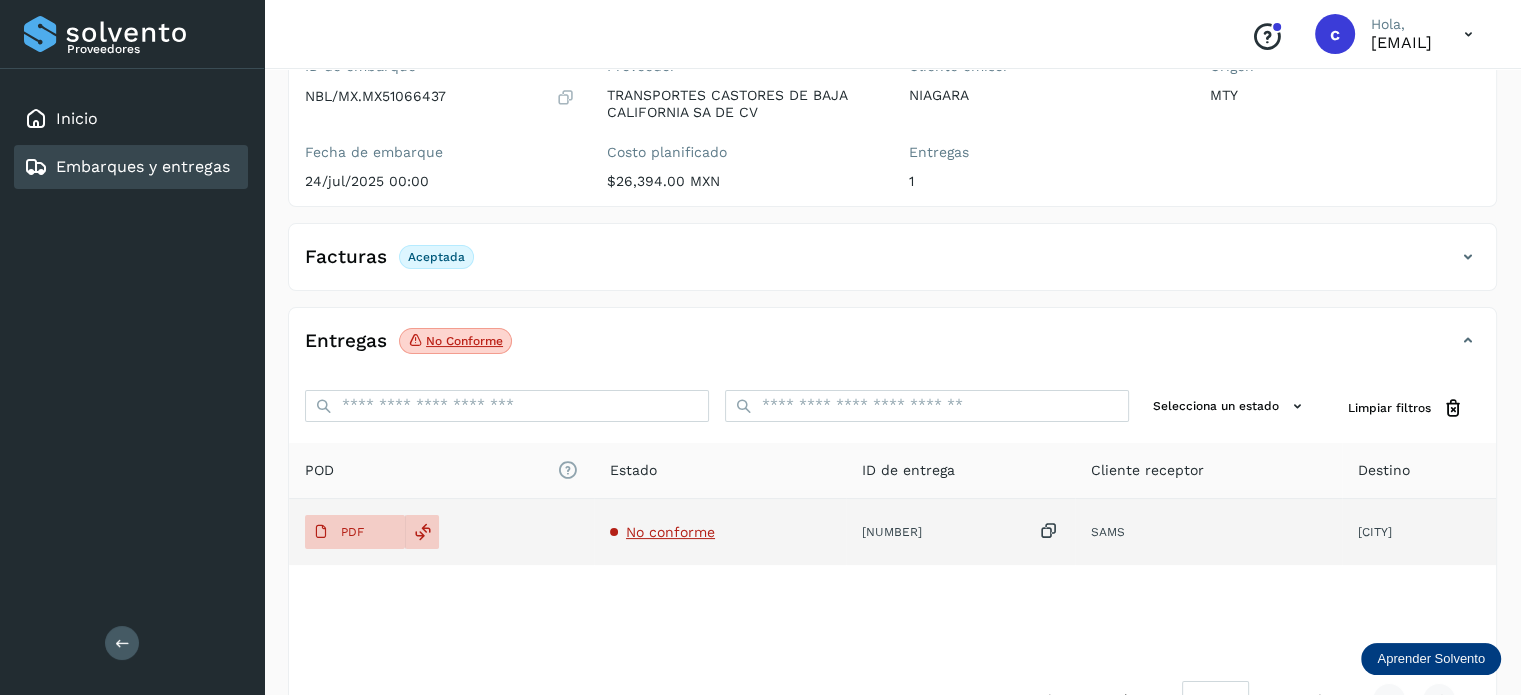 click on "No conforme" 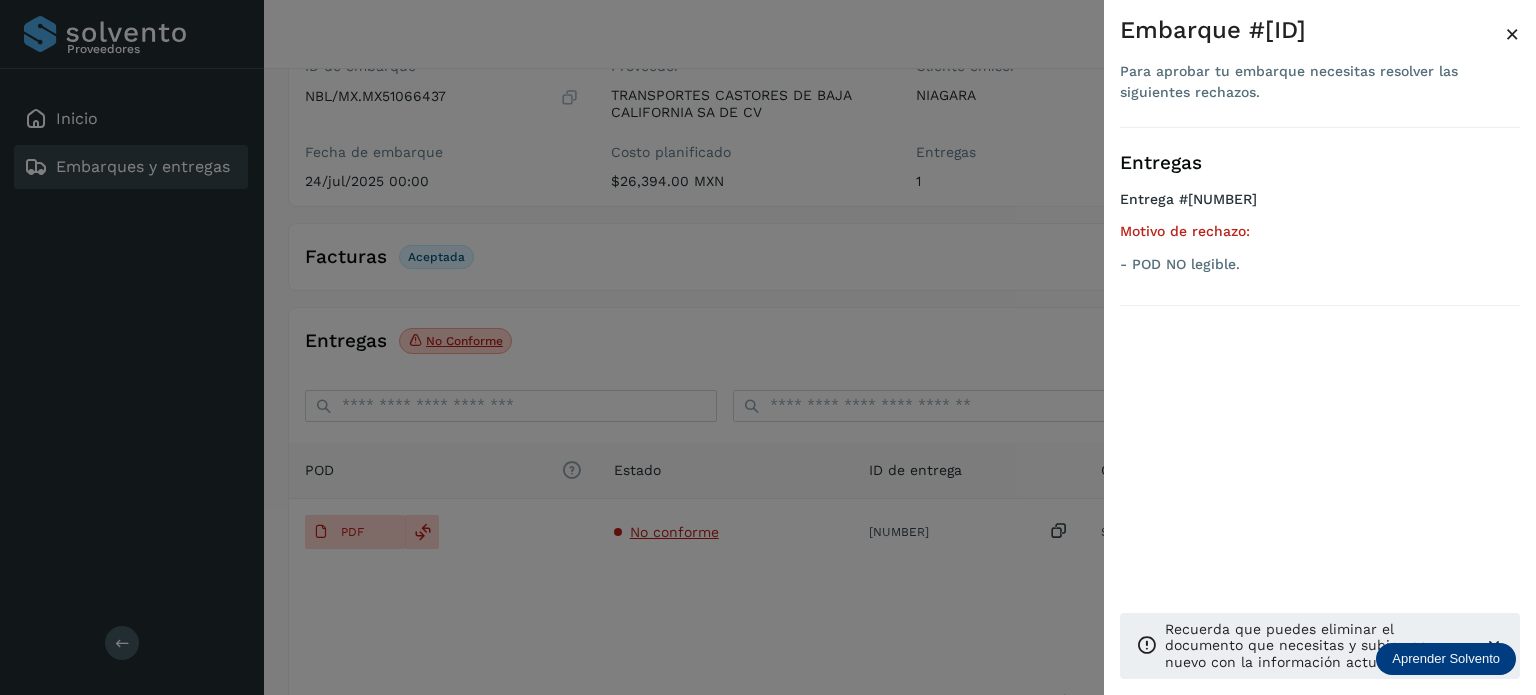 click at bounding box center (768, 347) 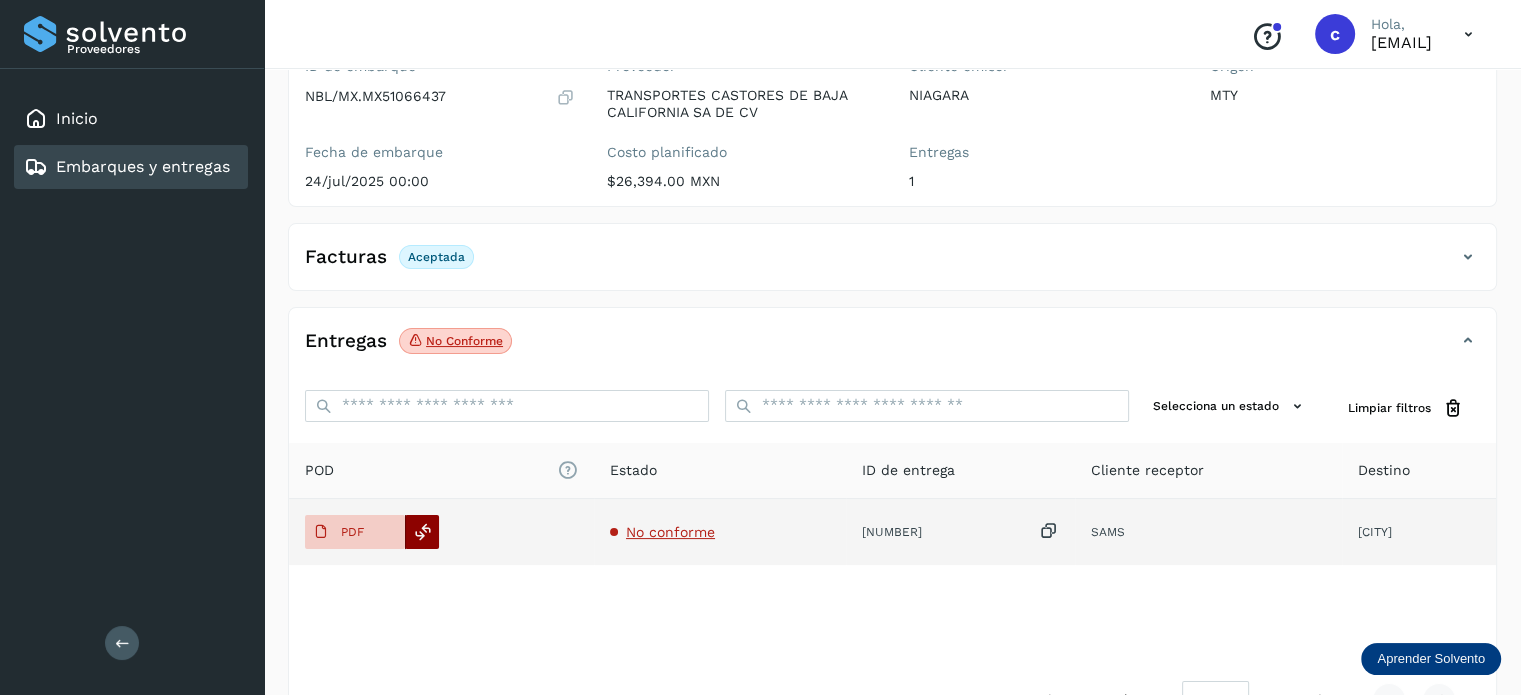 click 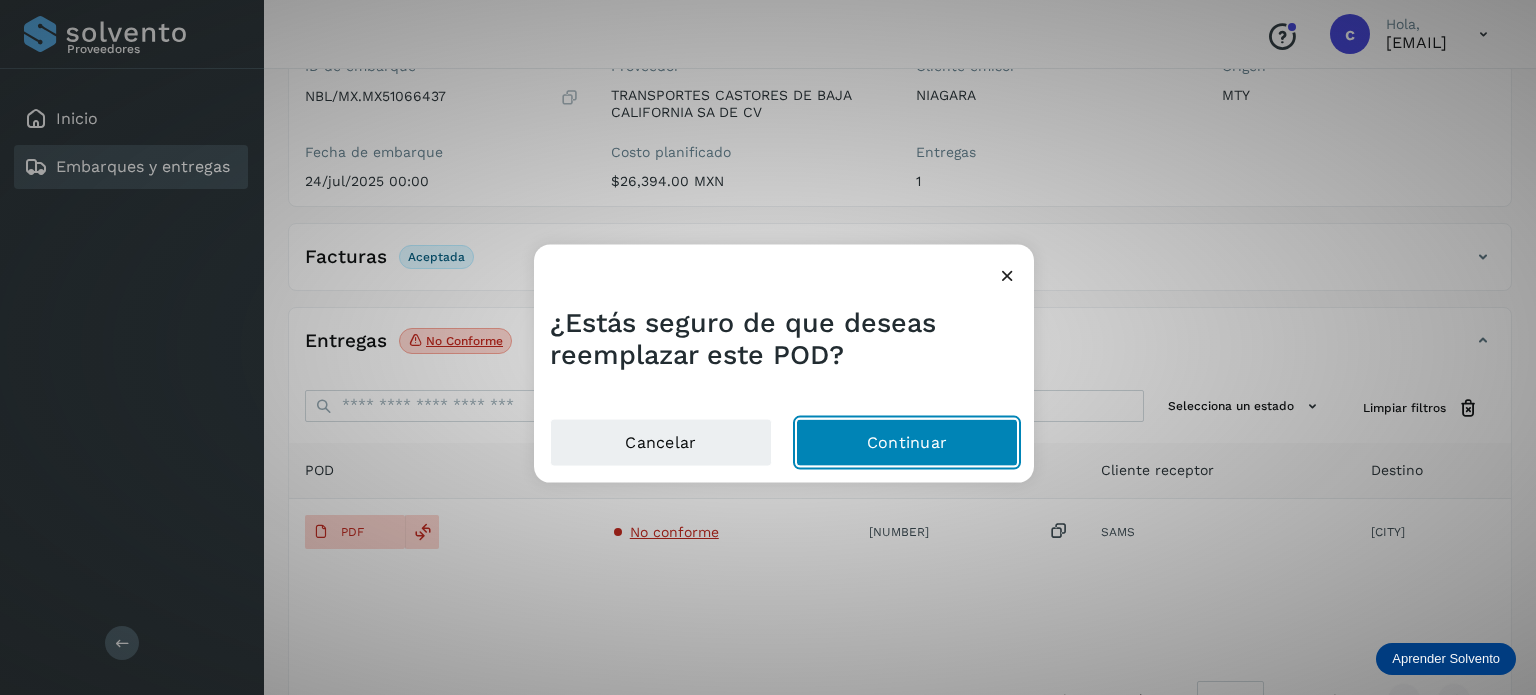 click on "Continuar" 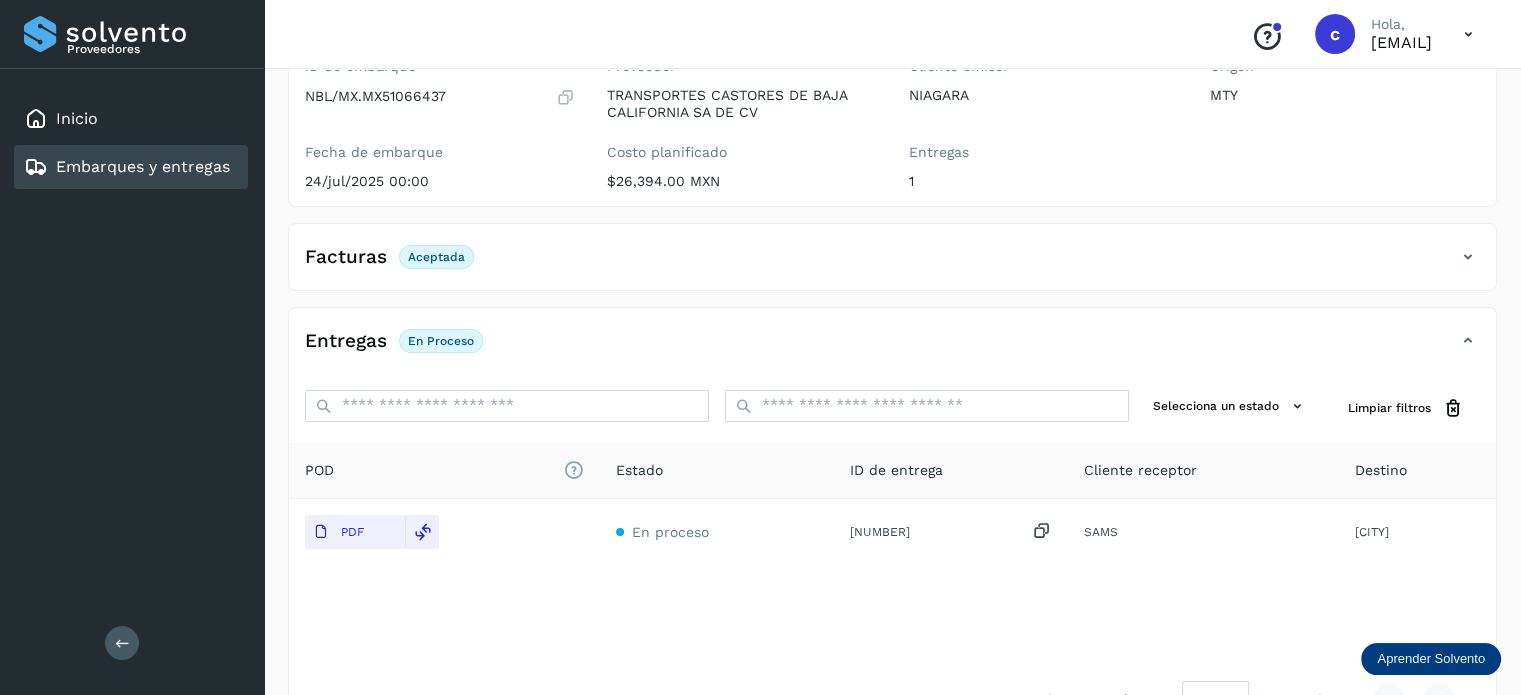 scroll, scrollTop: 201, scrollLeft: 0, axis: vertical 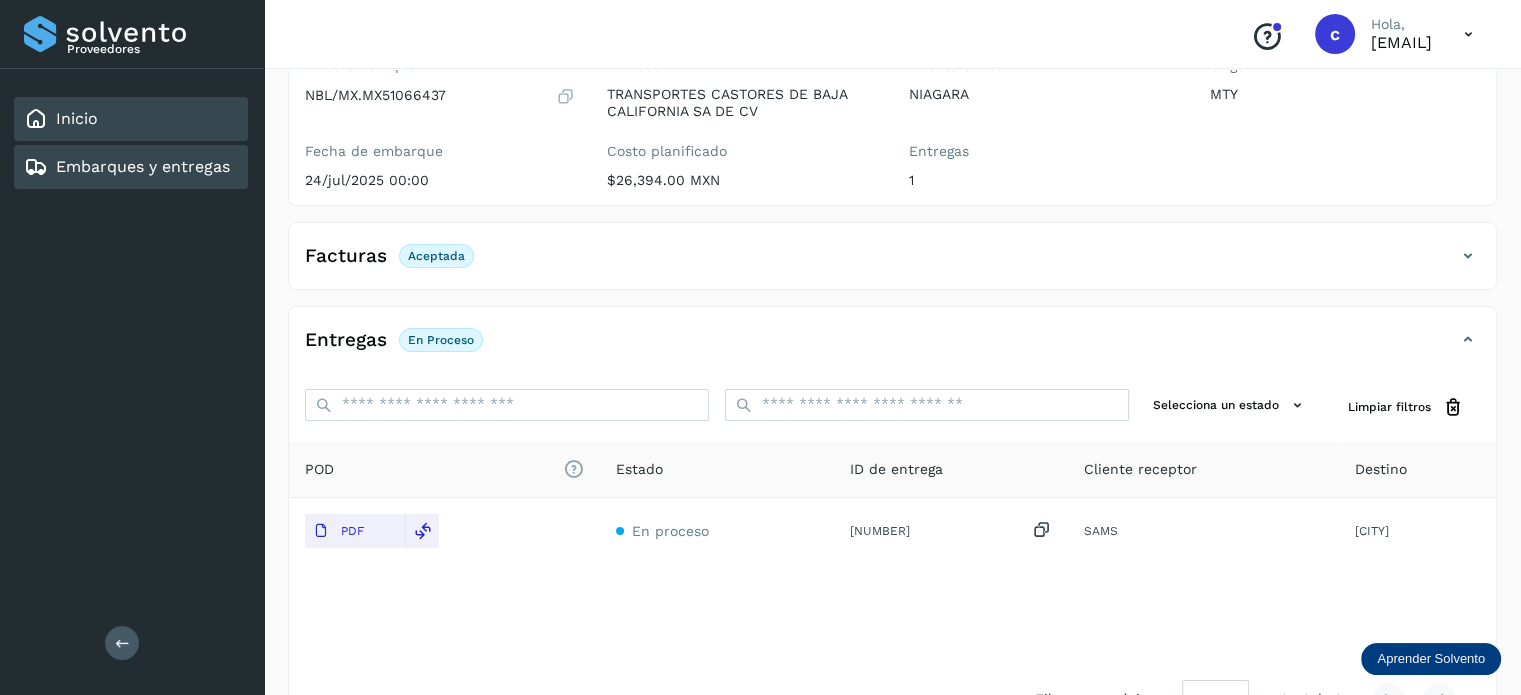 click on "Inicio" 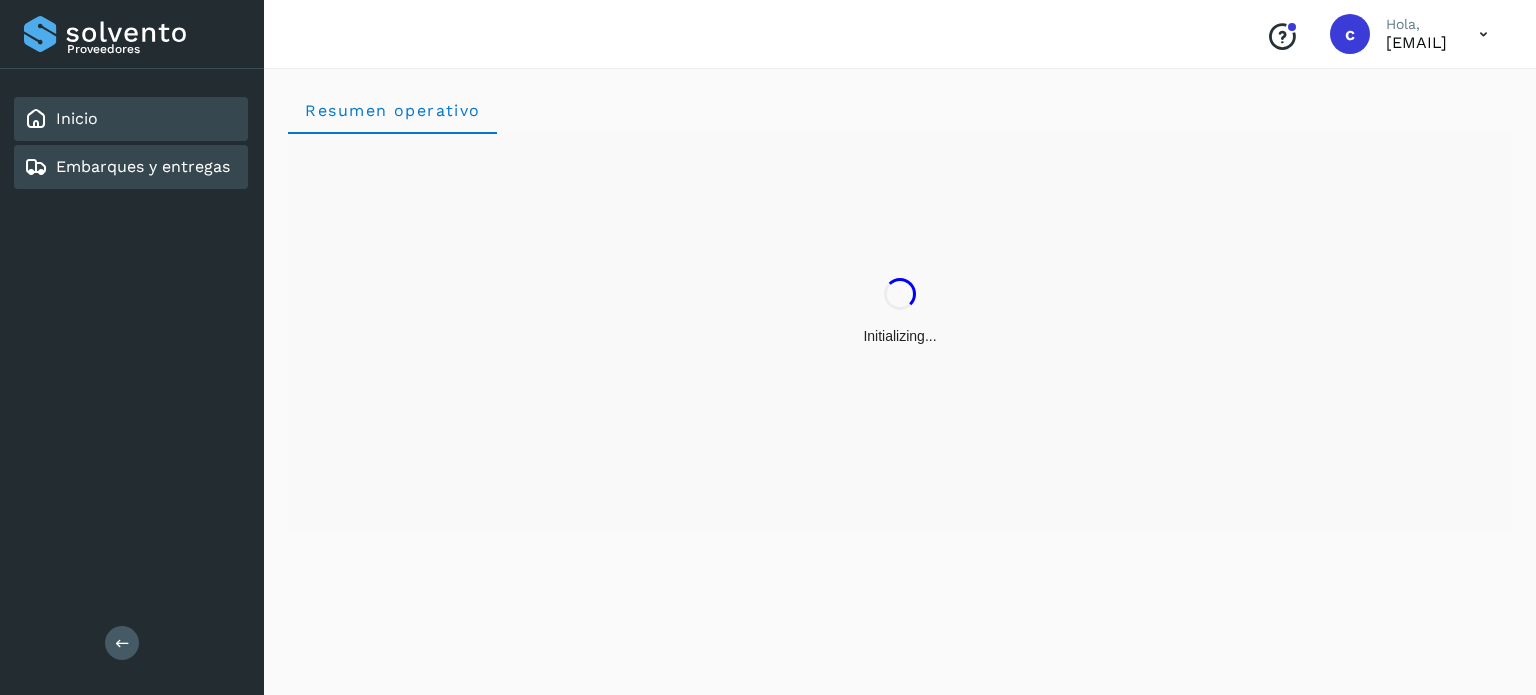 click on "Embarques y entregas" 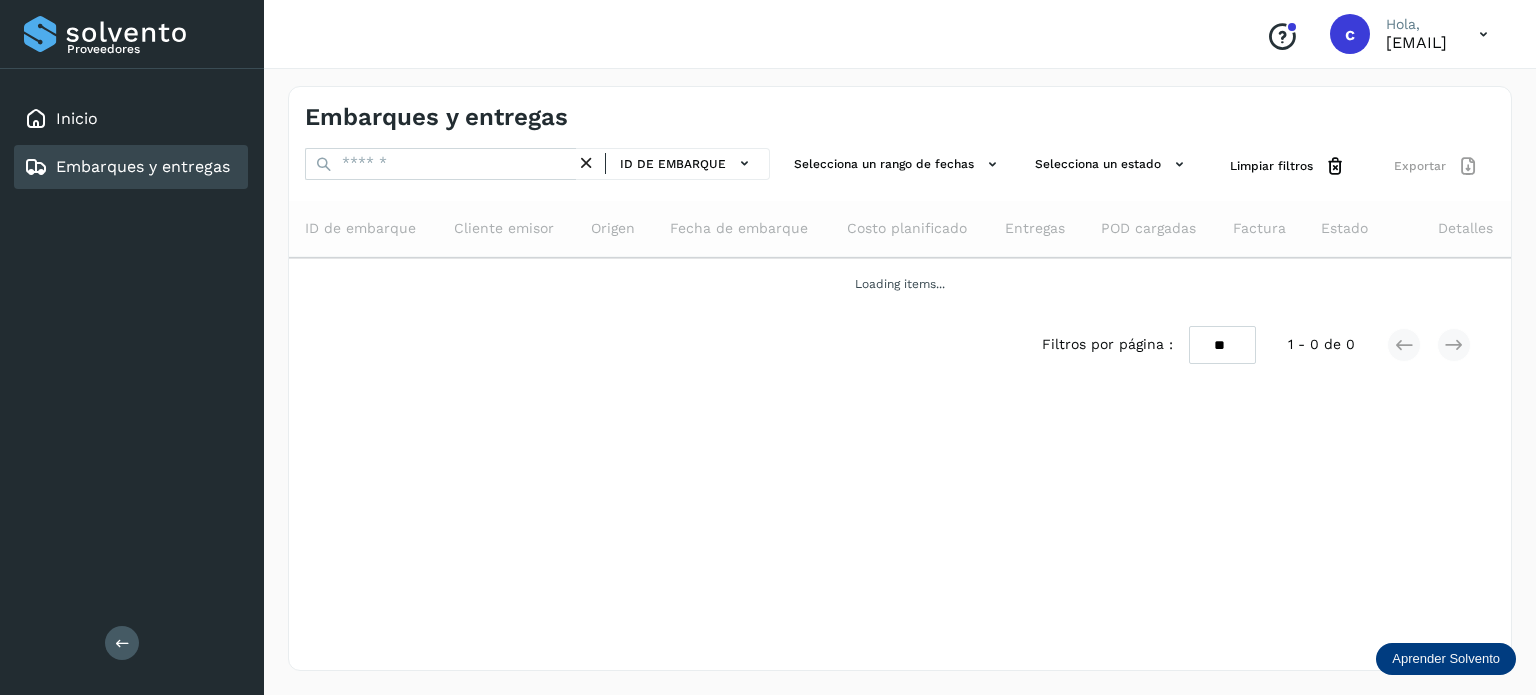 click on "Embarques y entregas" at bounding box center [143, 166] 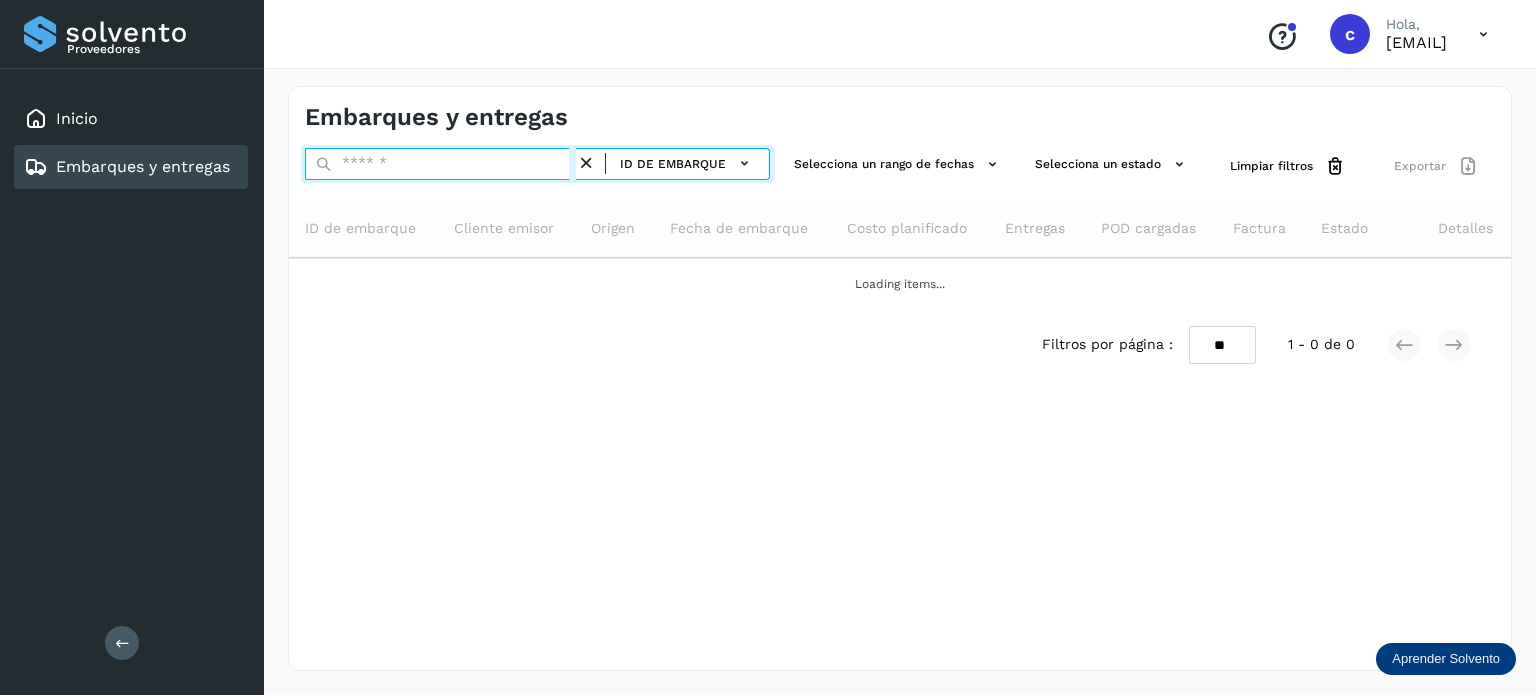click at bounding box center [440, 164] 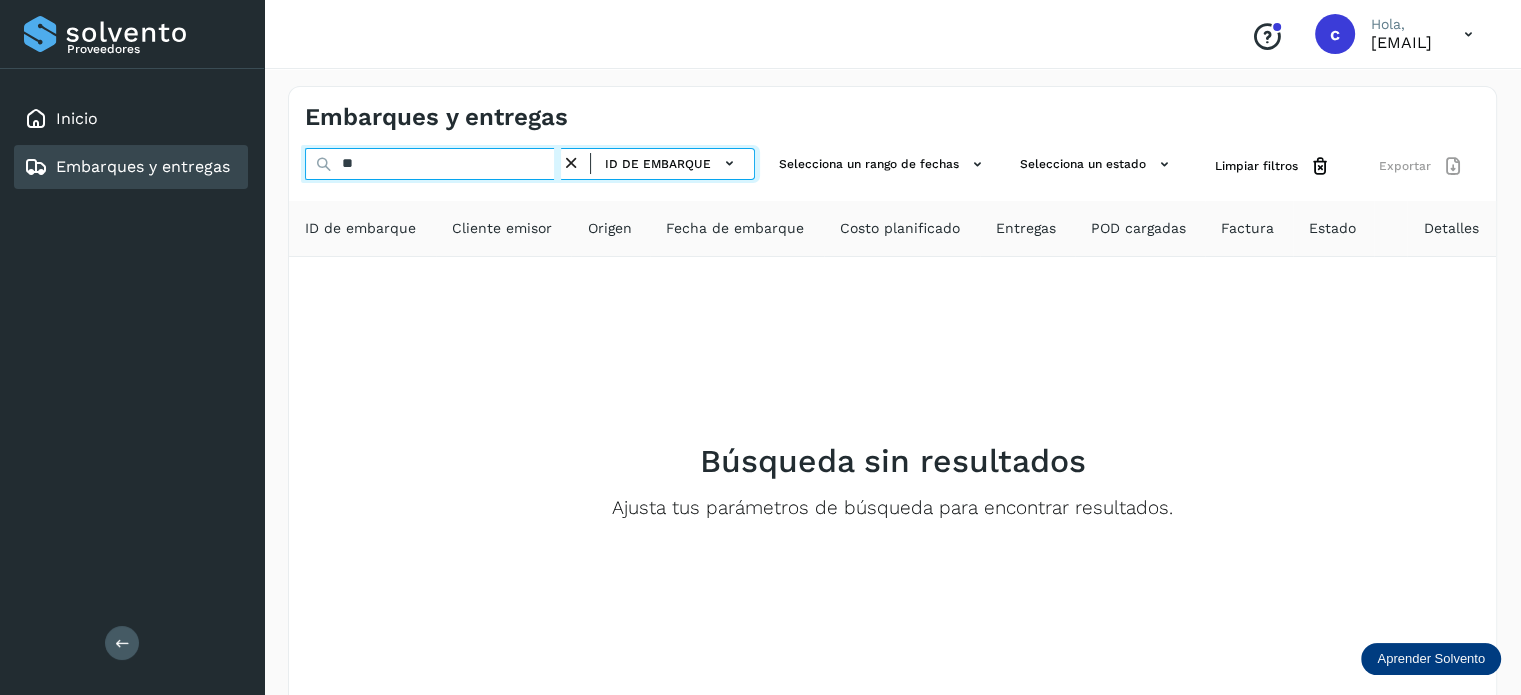 type on "*" 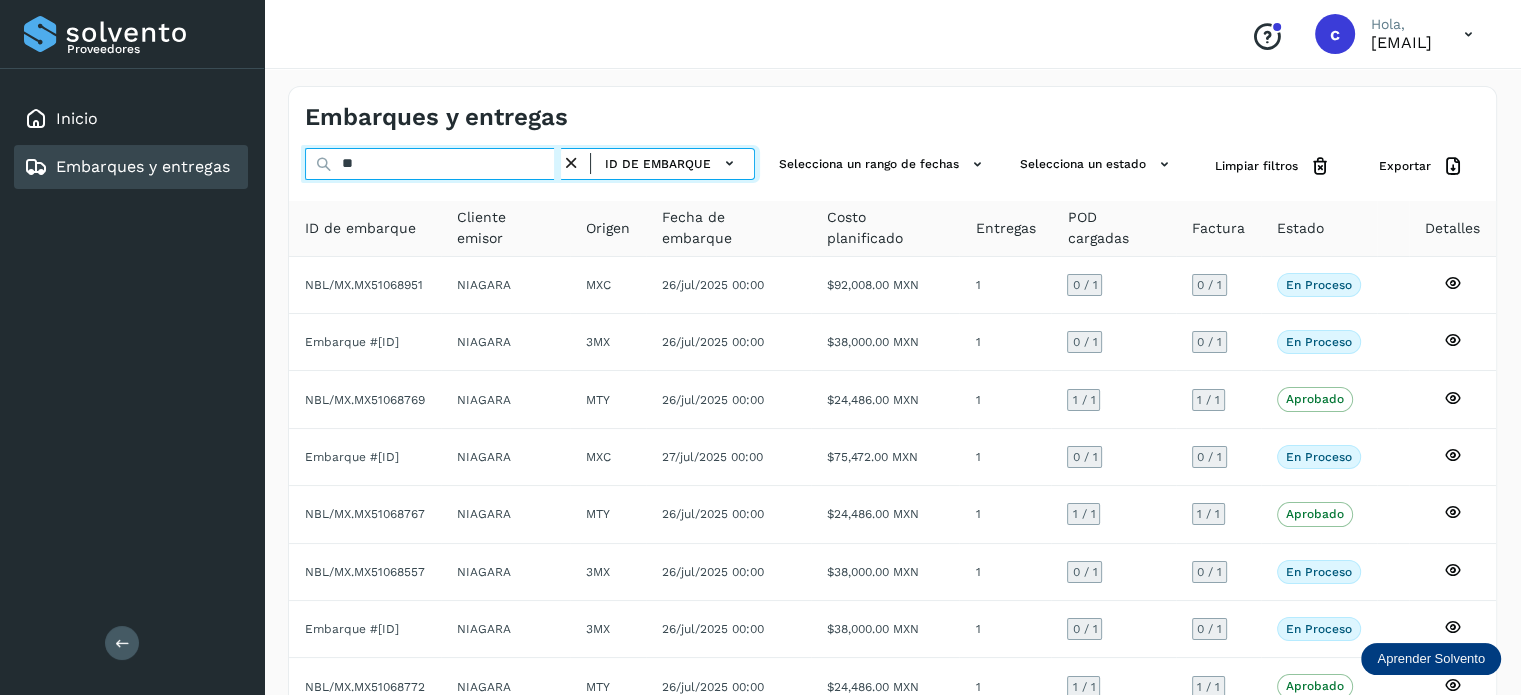 type on "*" 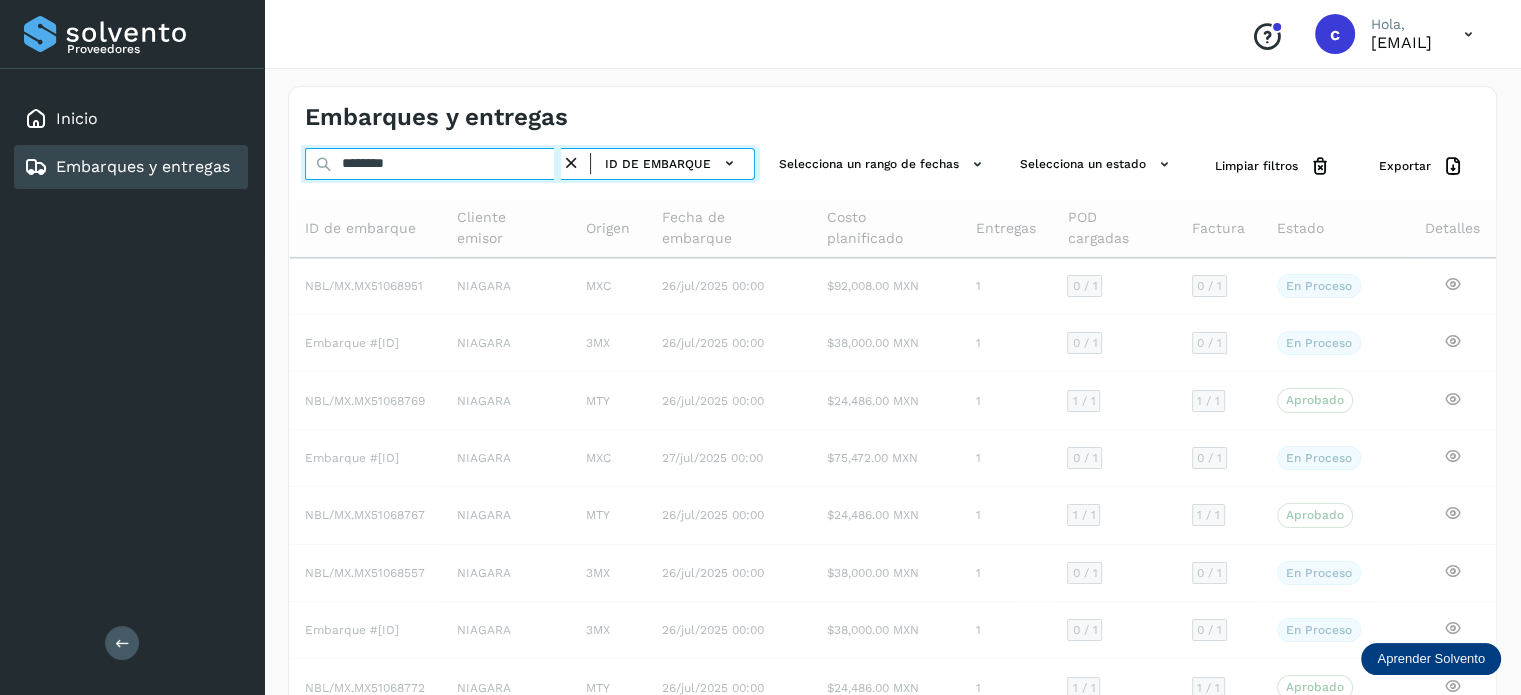 type on "********" 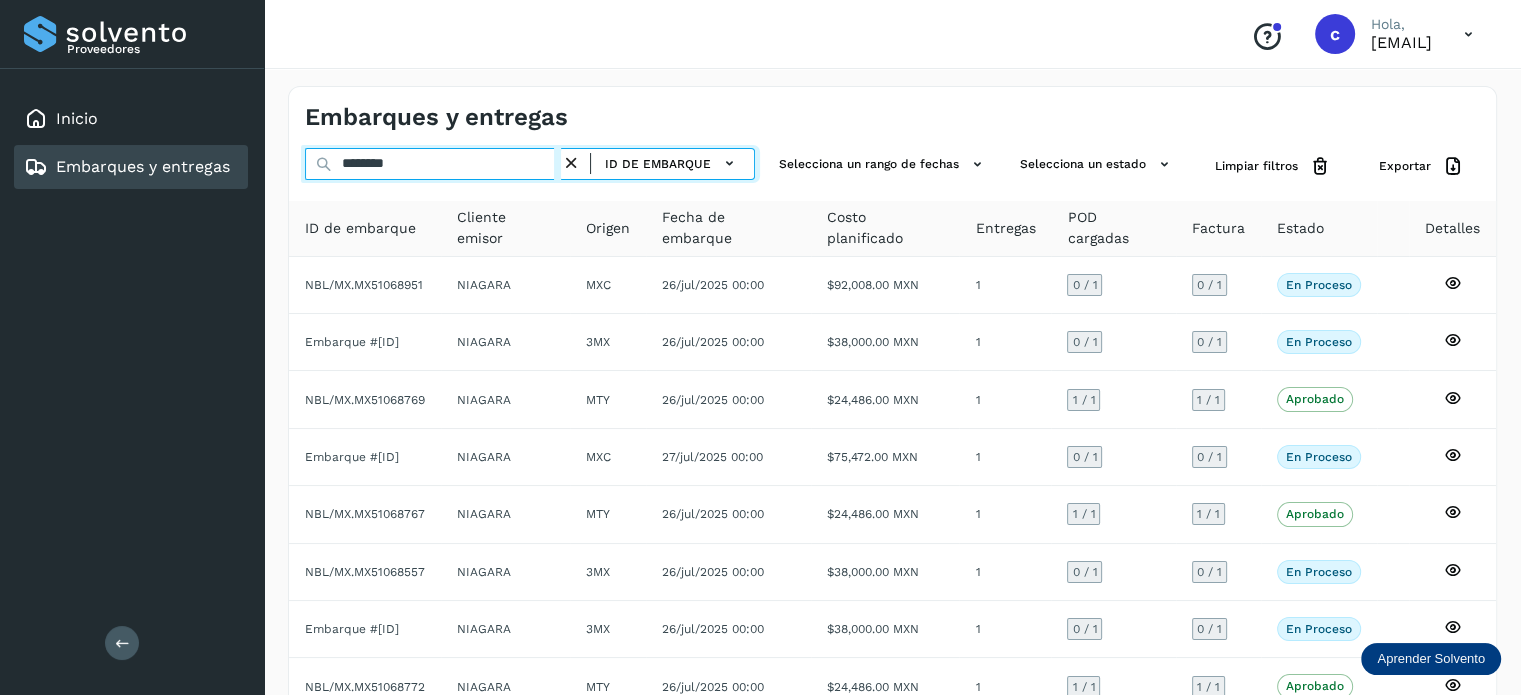 drag, startPoint x: 422, startPoint y: 167, endPoint x: 294, endPoint y: 164, distance: 128.03516 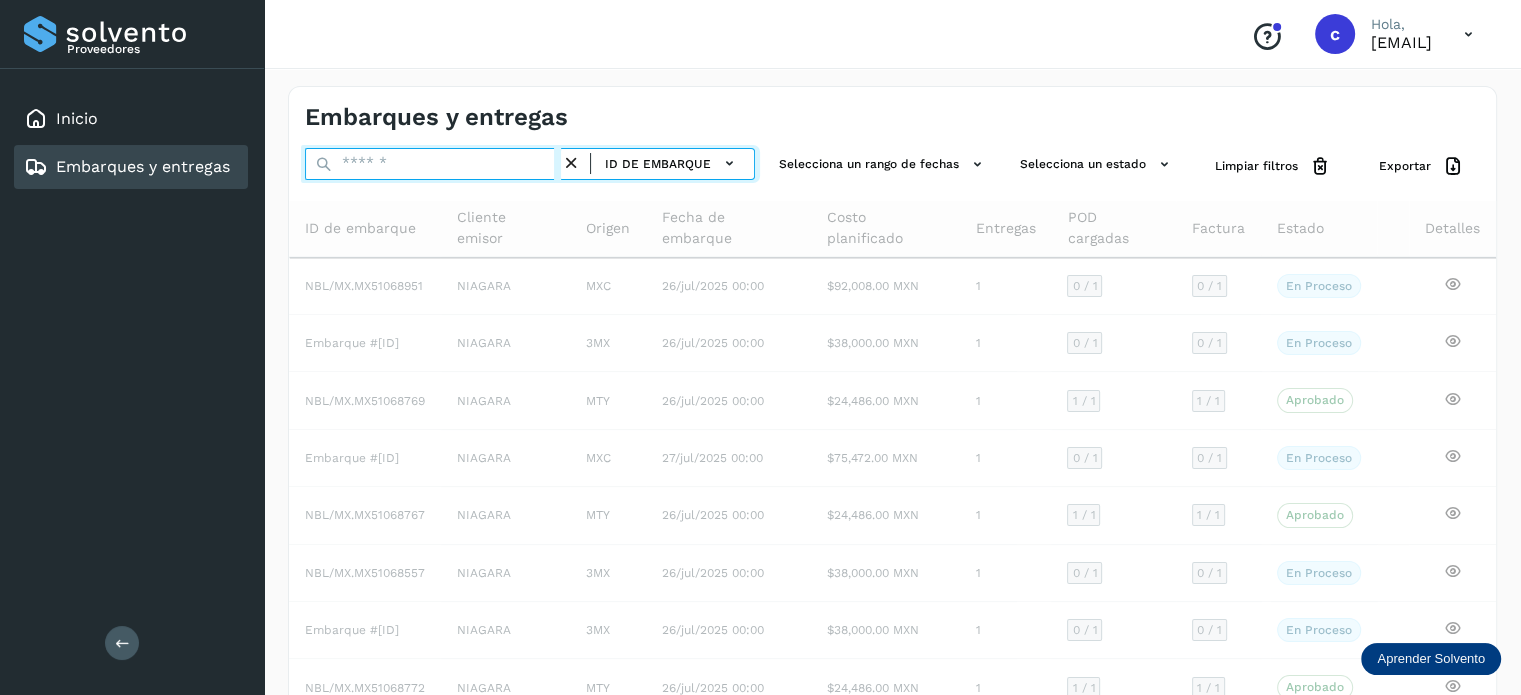 paste on "********" 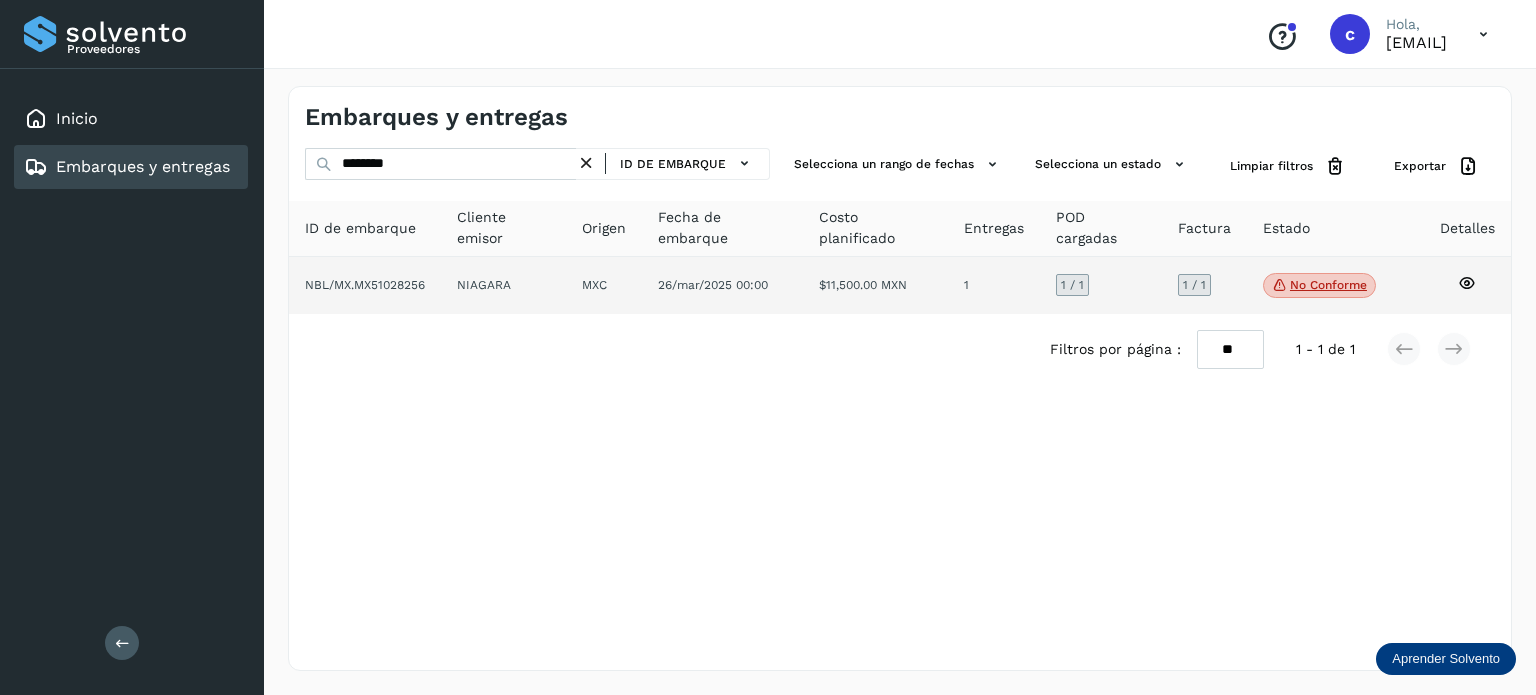 click on "No conforme" 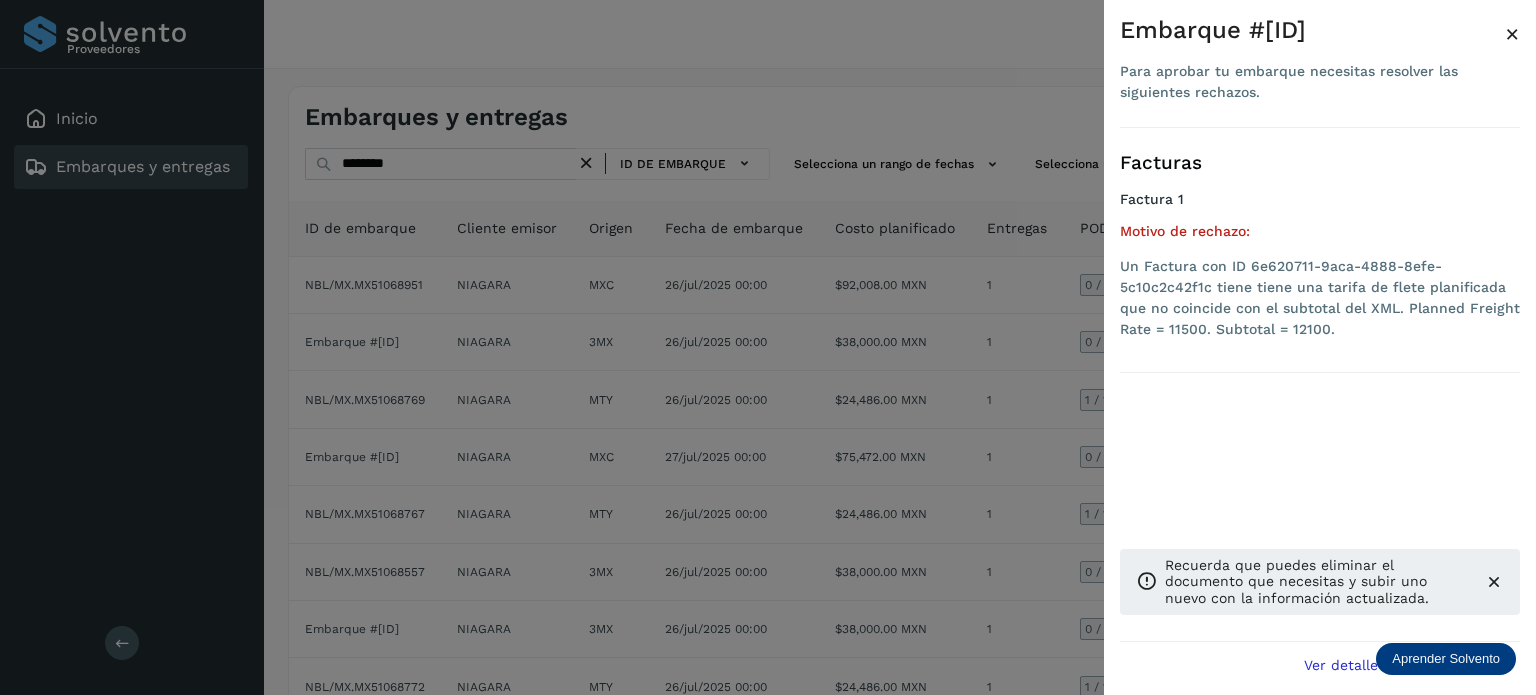 click at bounding box center [768, 347] 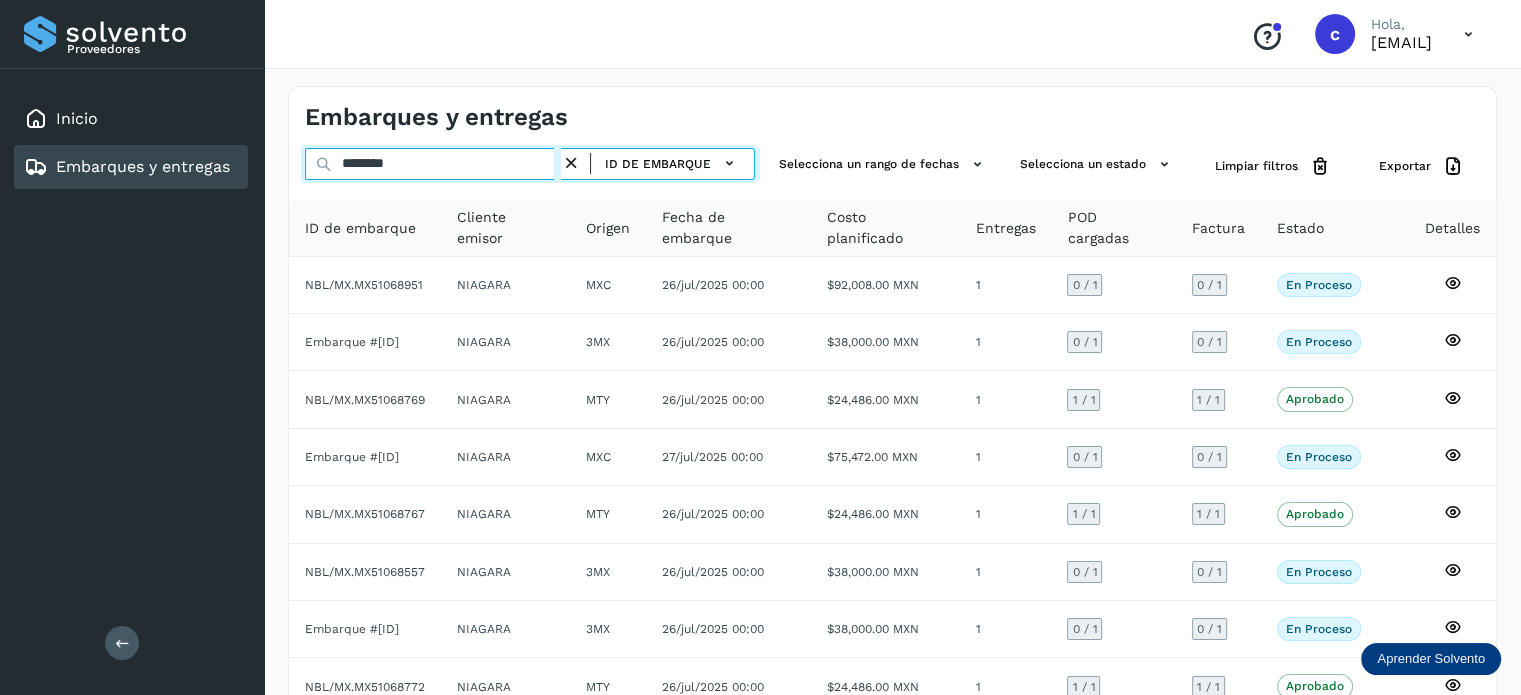 click on "********" at bounding box center [433, 164] 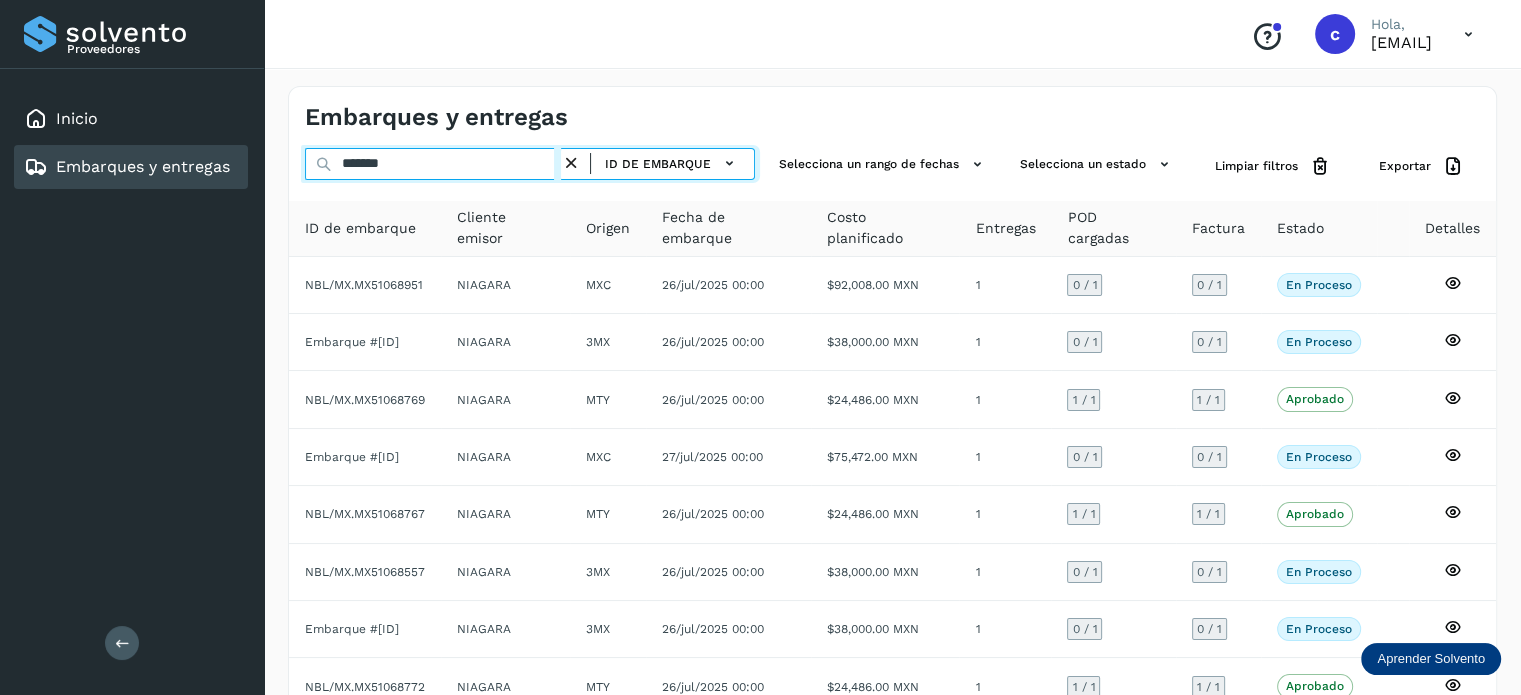 type on "********" 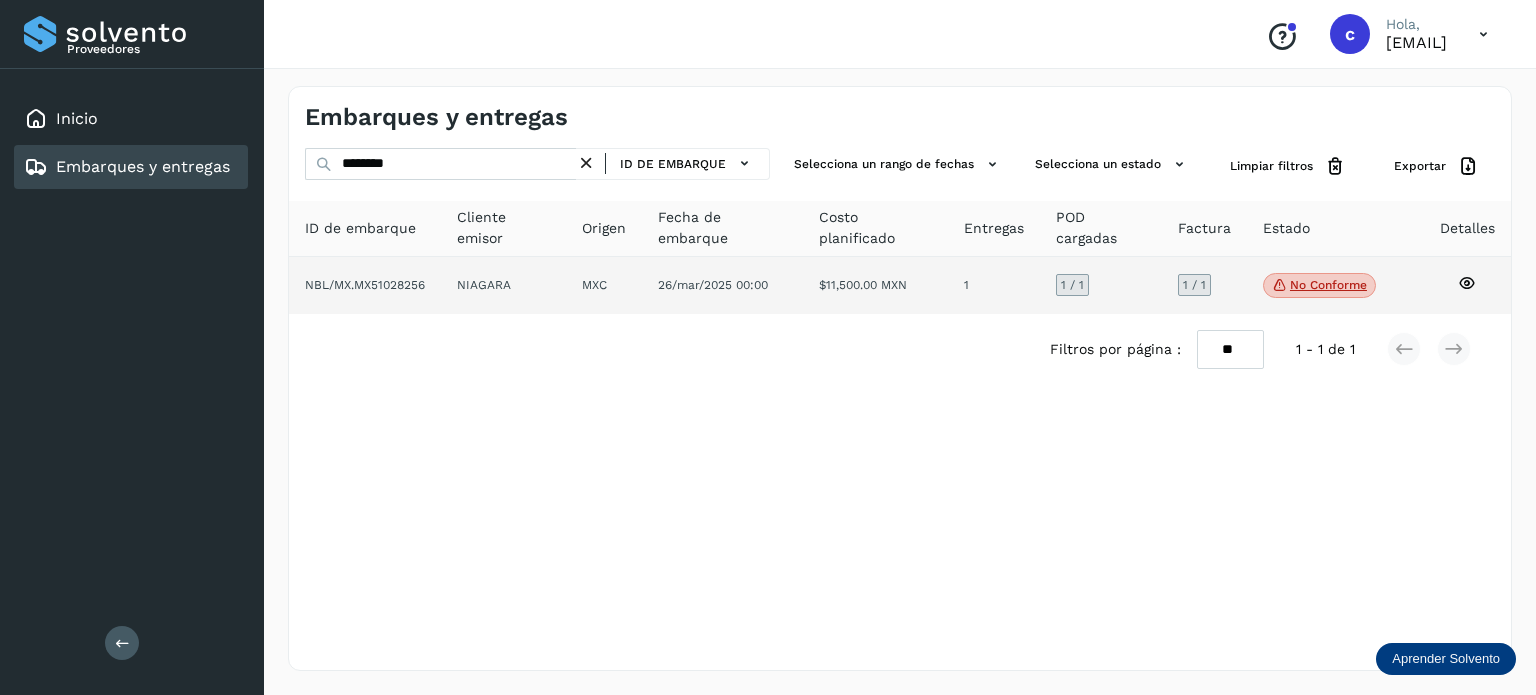 click 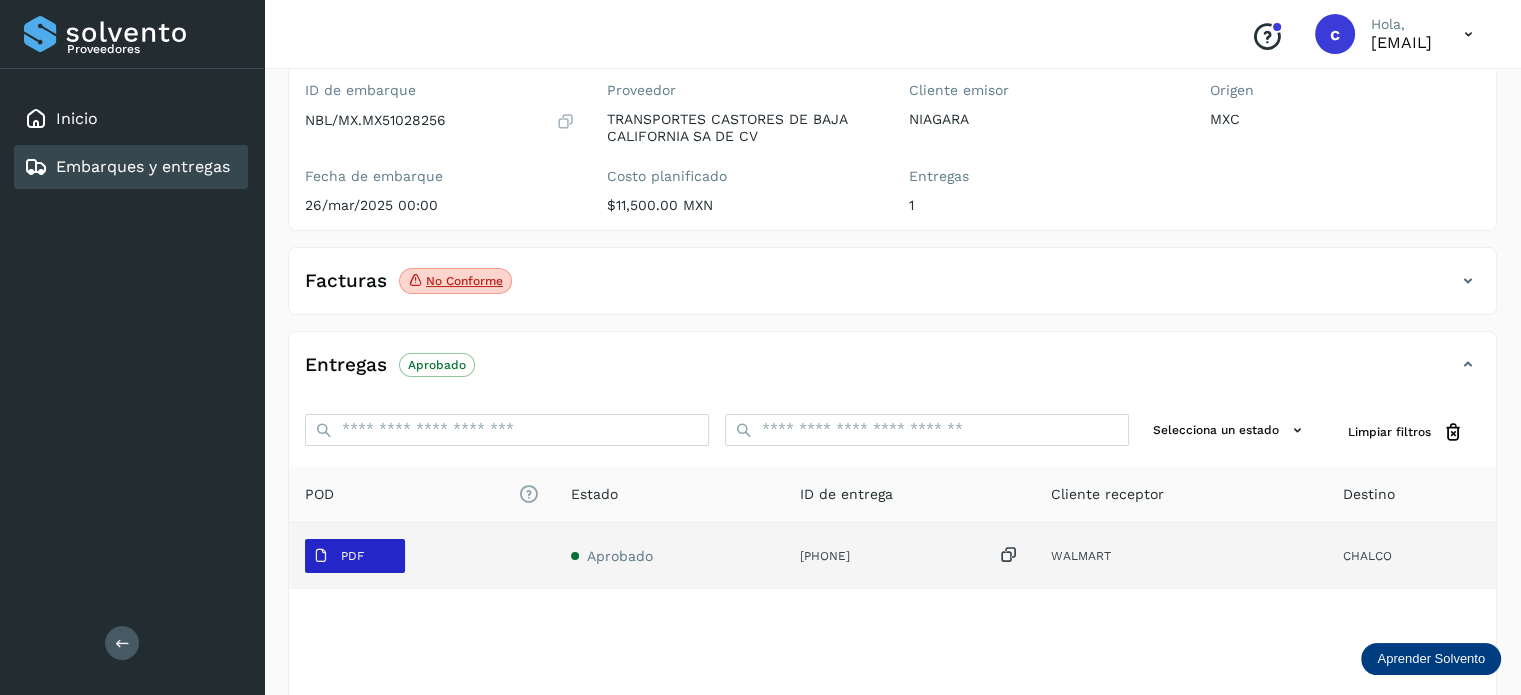 scroll, scrollTop: 200, scrollLeft: 0, axis: vertical 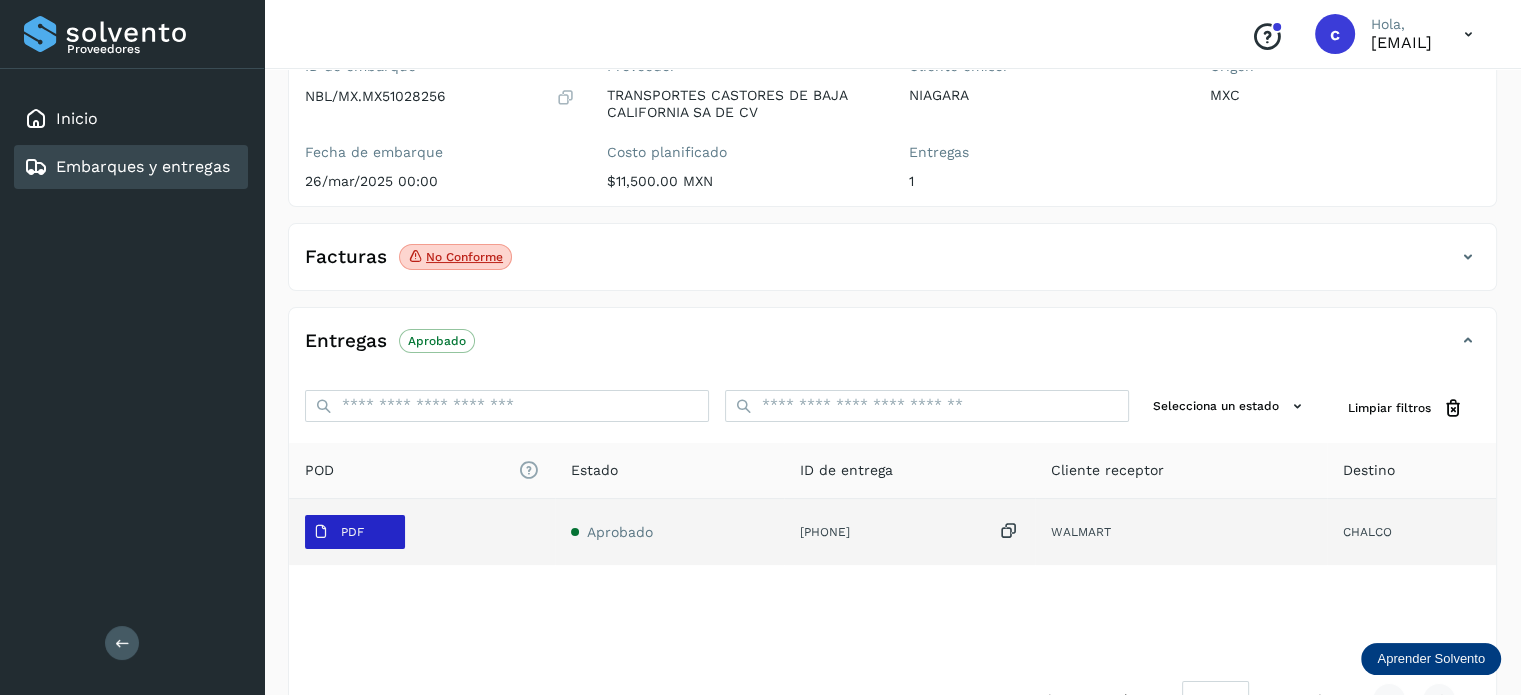 click on "PDF" at bounding box center [352, 532] 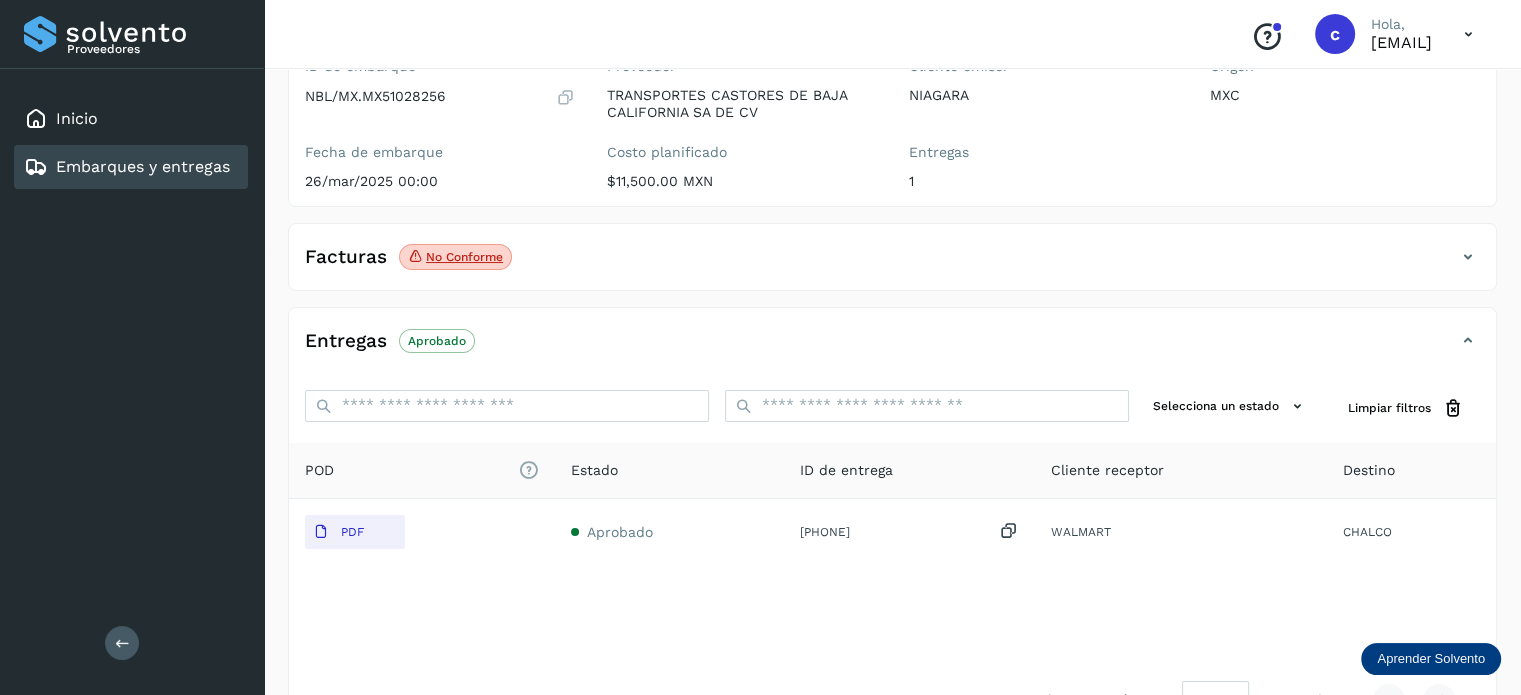 type 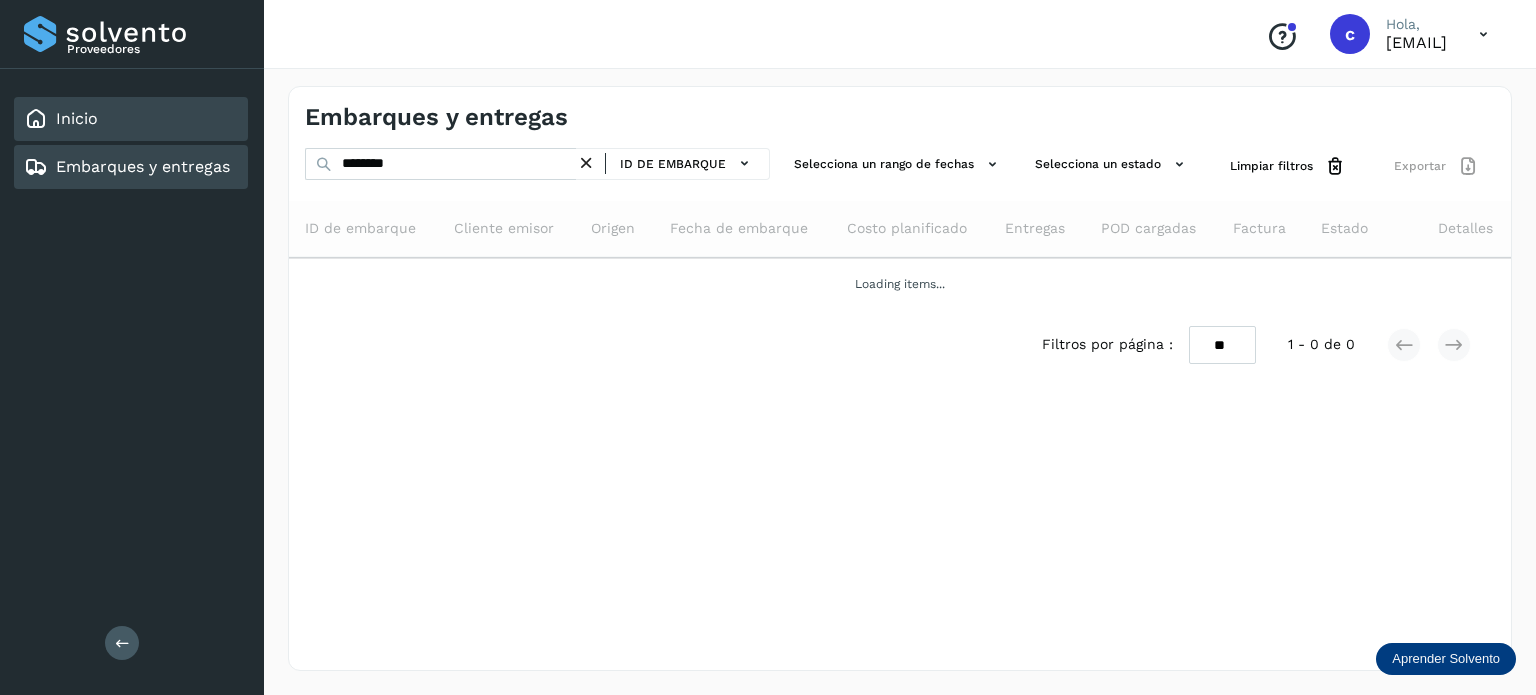 click on "Inicio" 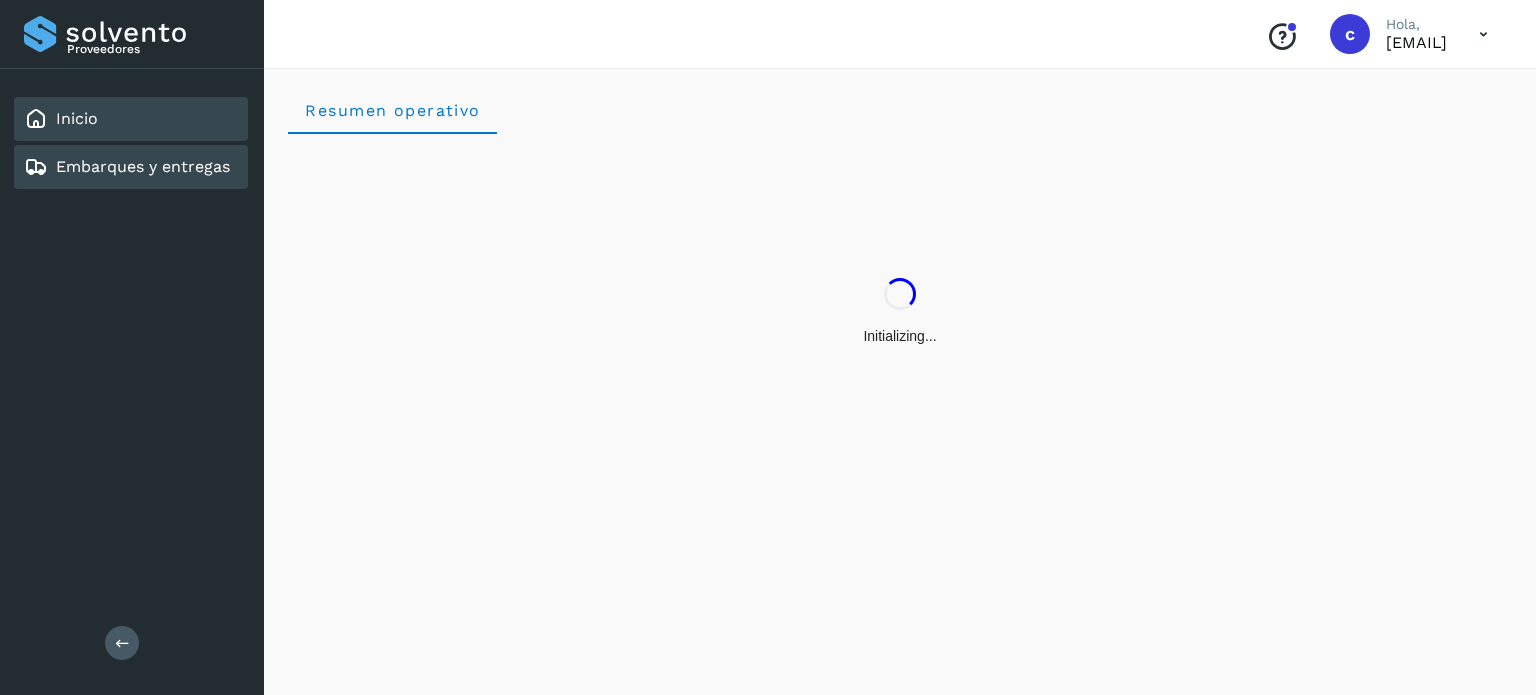 click on "Embarques y entregas" at bounding box center [143, 166] 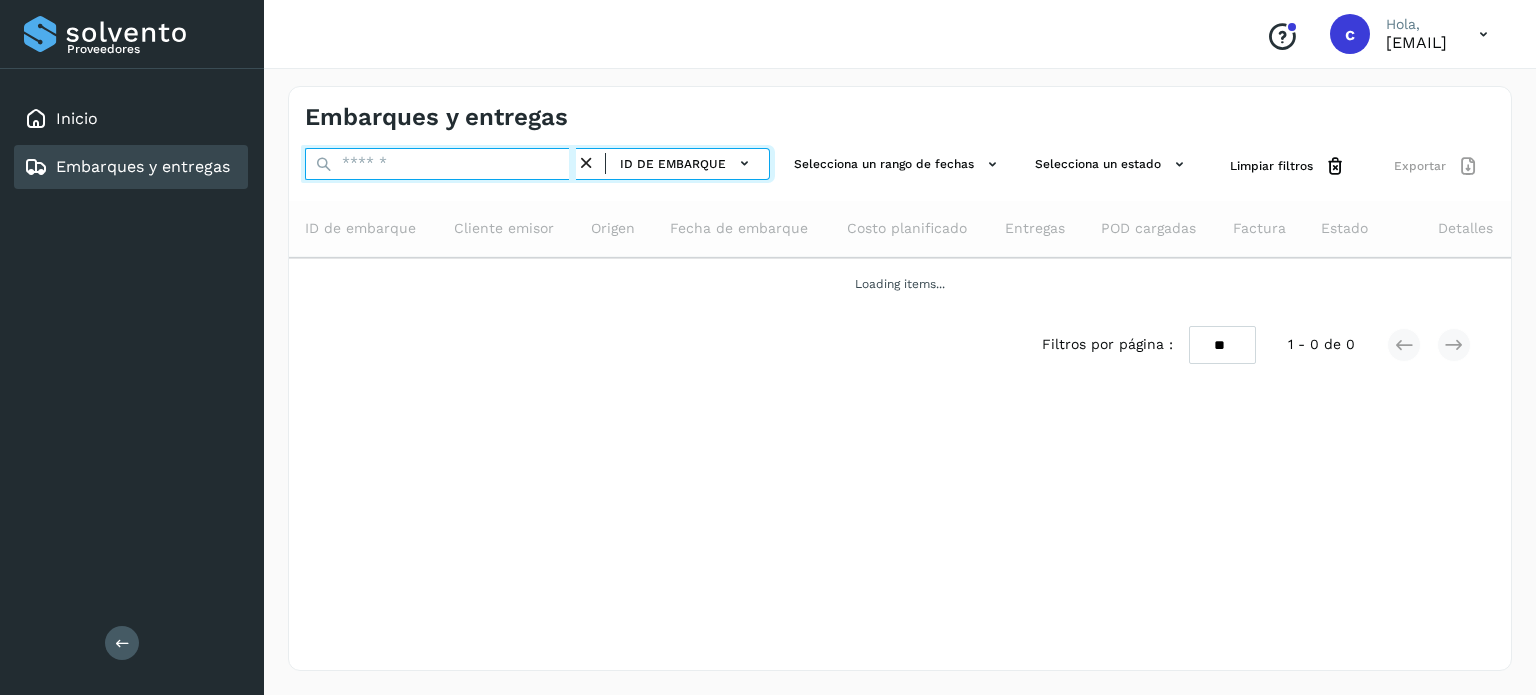 click at bounding box center (440, 164) 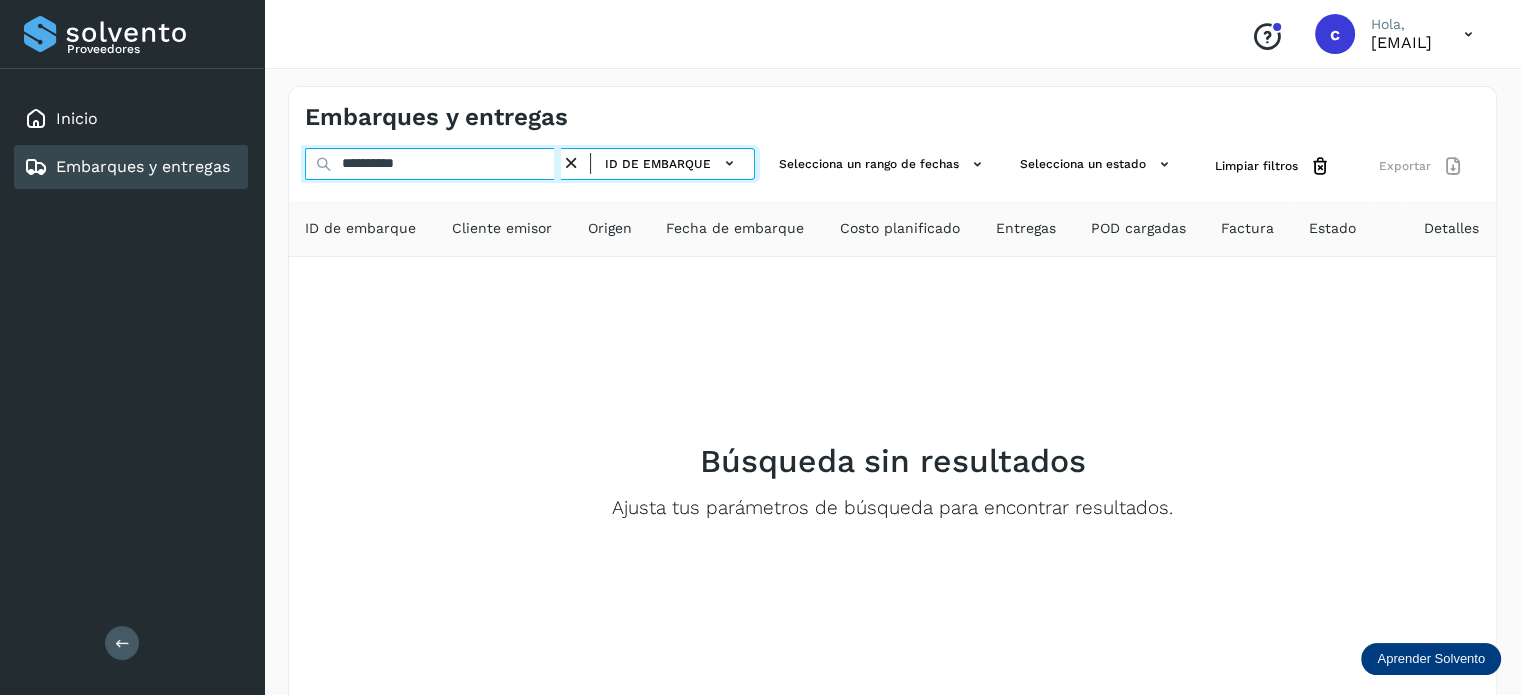 click on "**********" at bounding box center [433, 164] 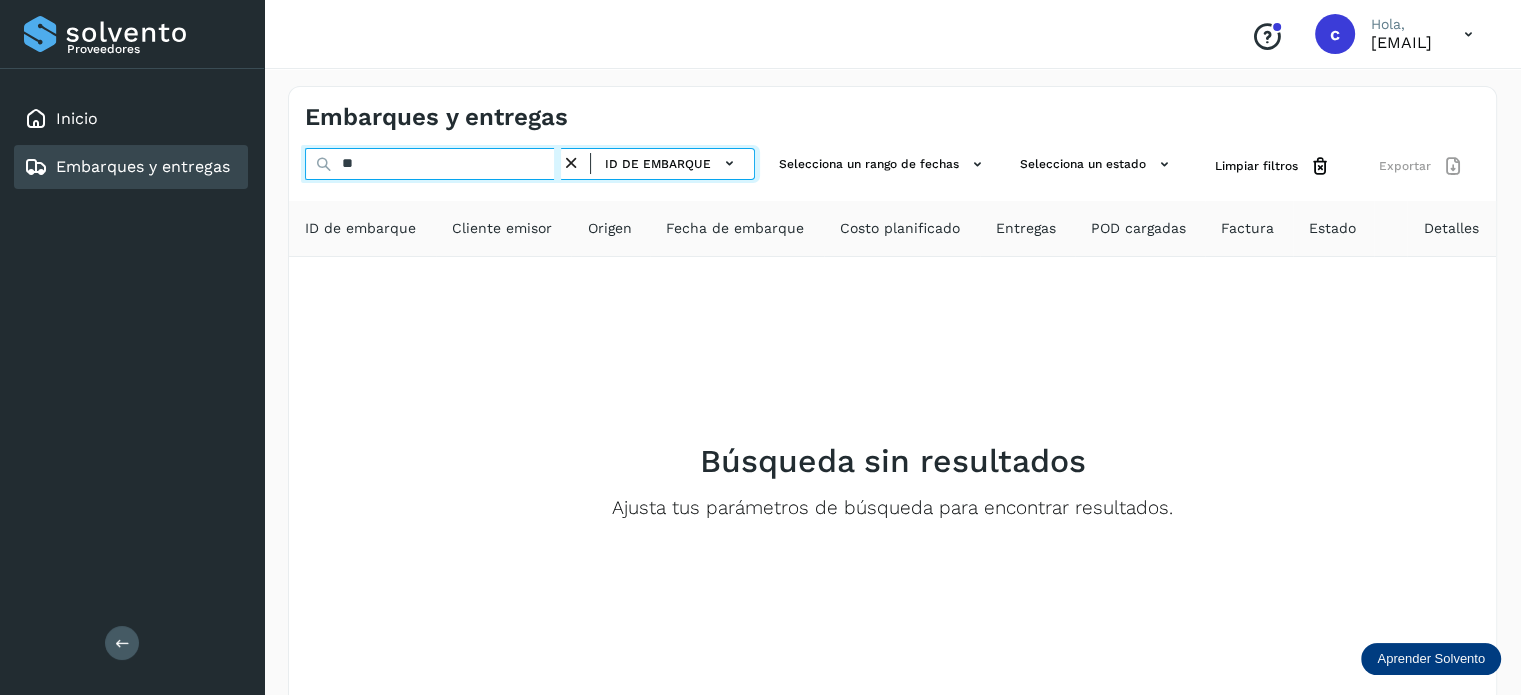 type on "*" 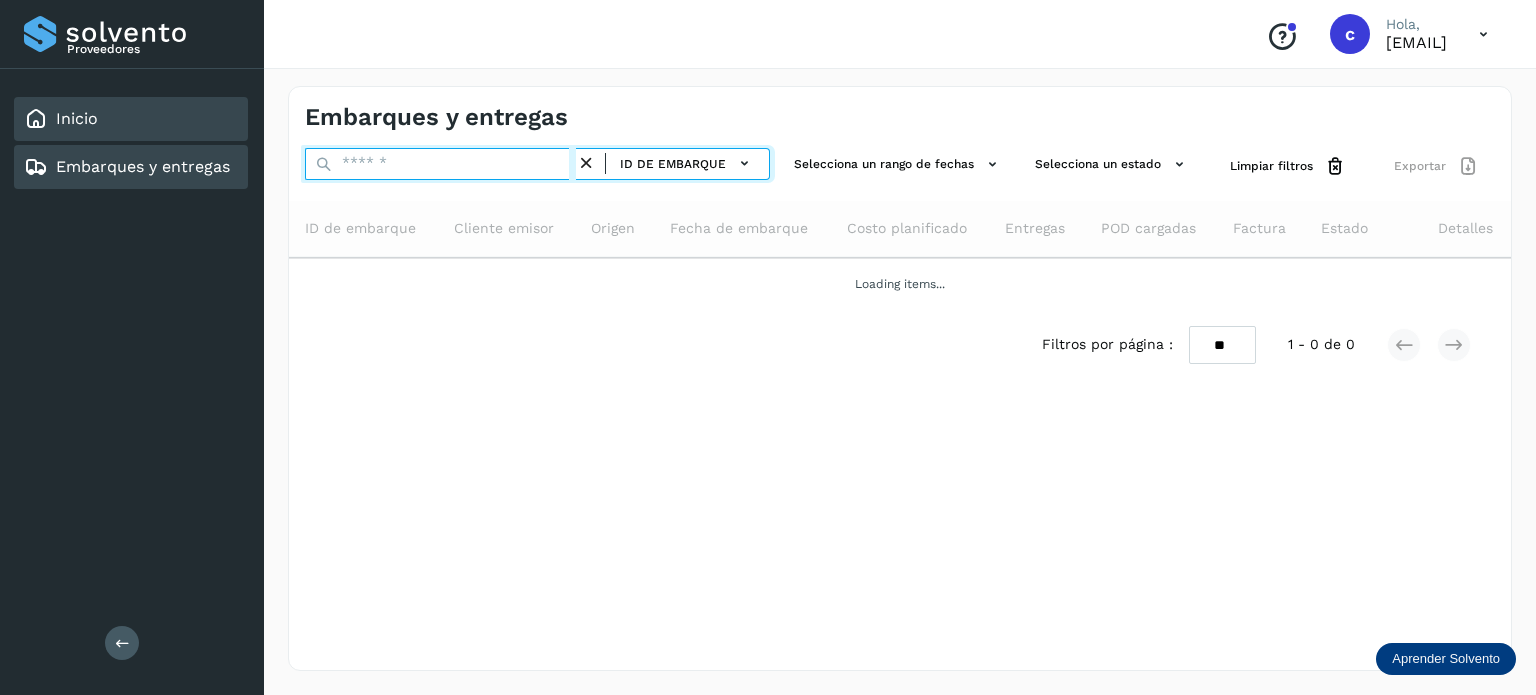 type 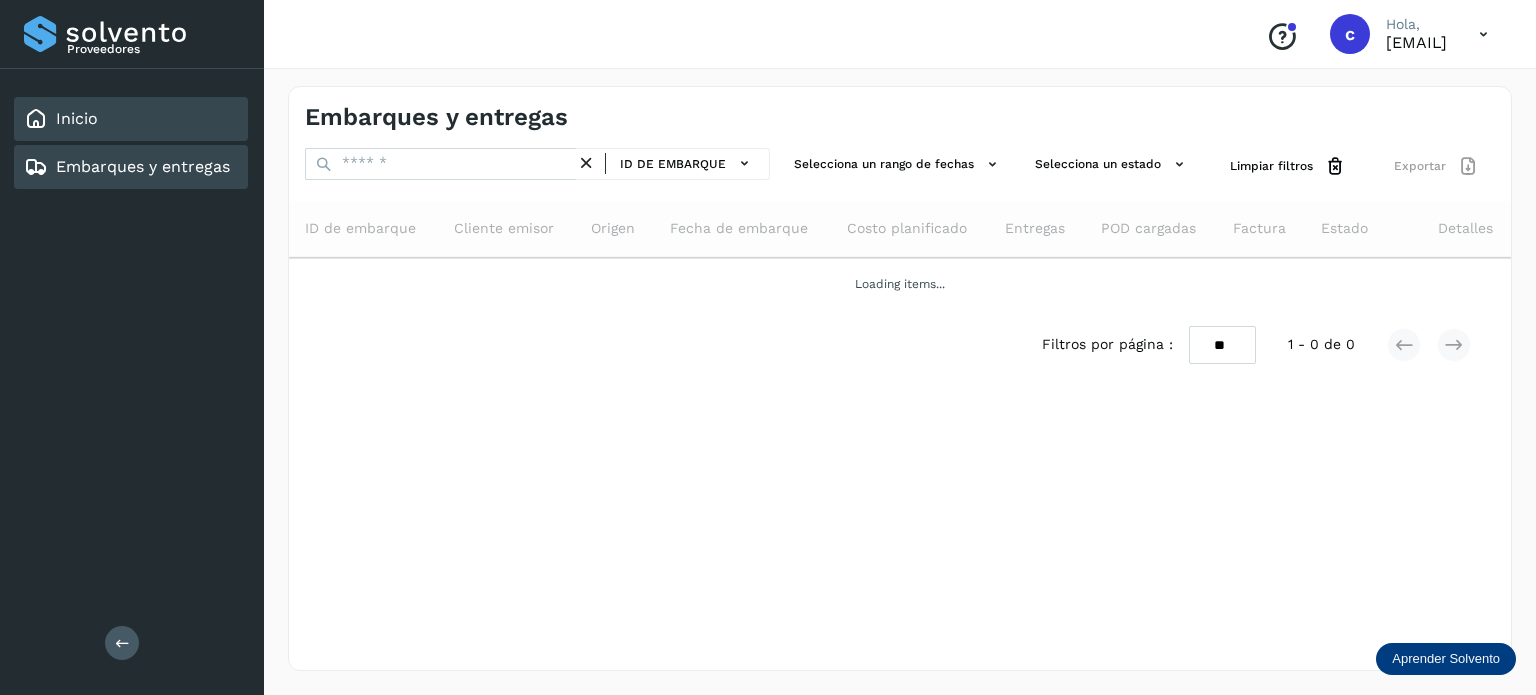 click on "Inicio" 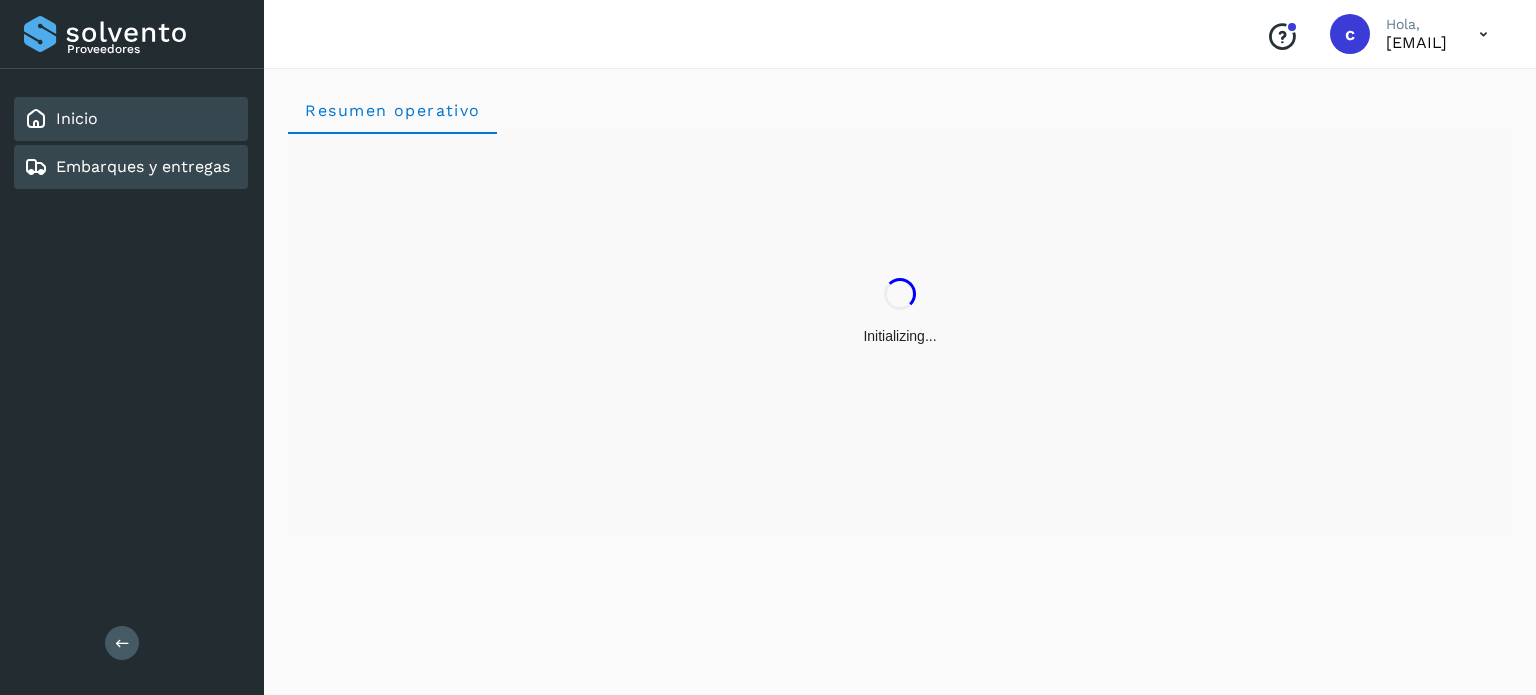 click on "Embarques y entregas" at bounding box center [143, 166] 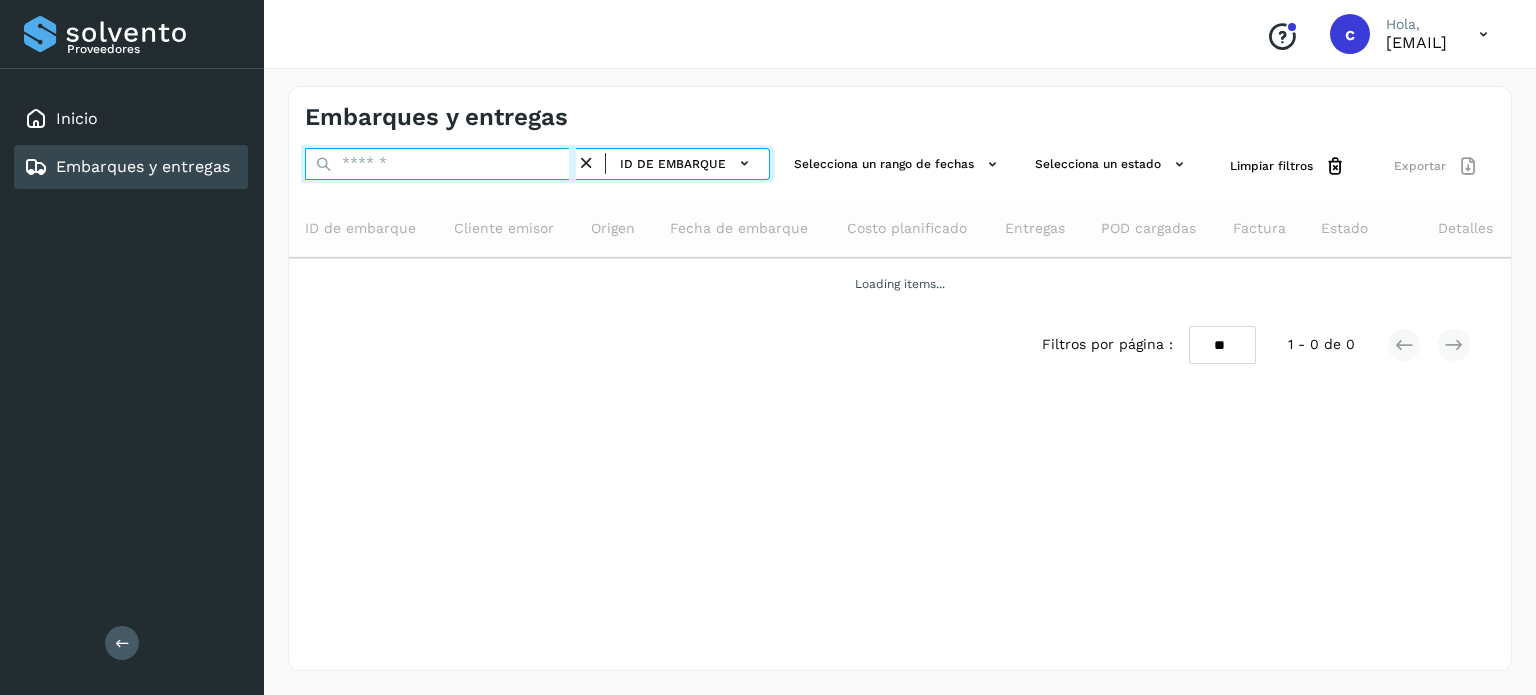 click at bounding box center [440, 164] 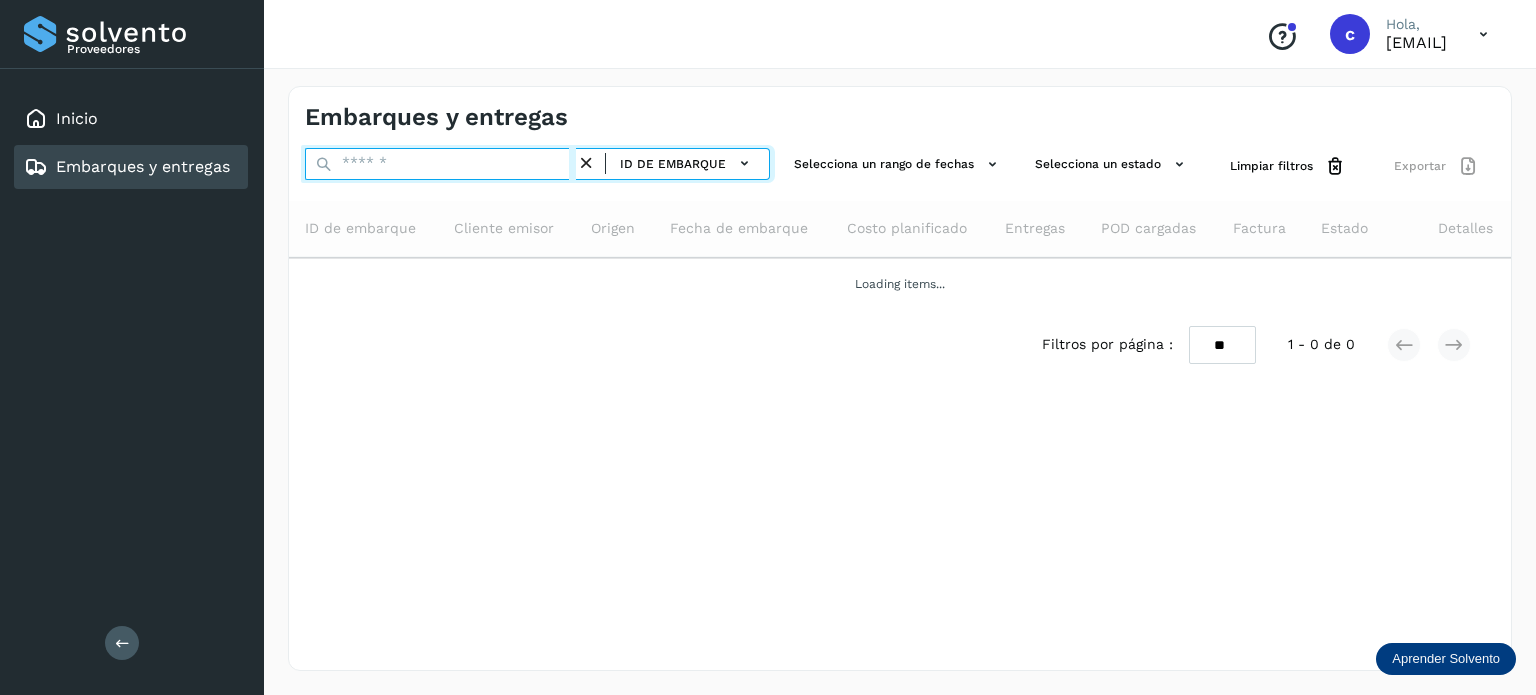 paste on "**********" 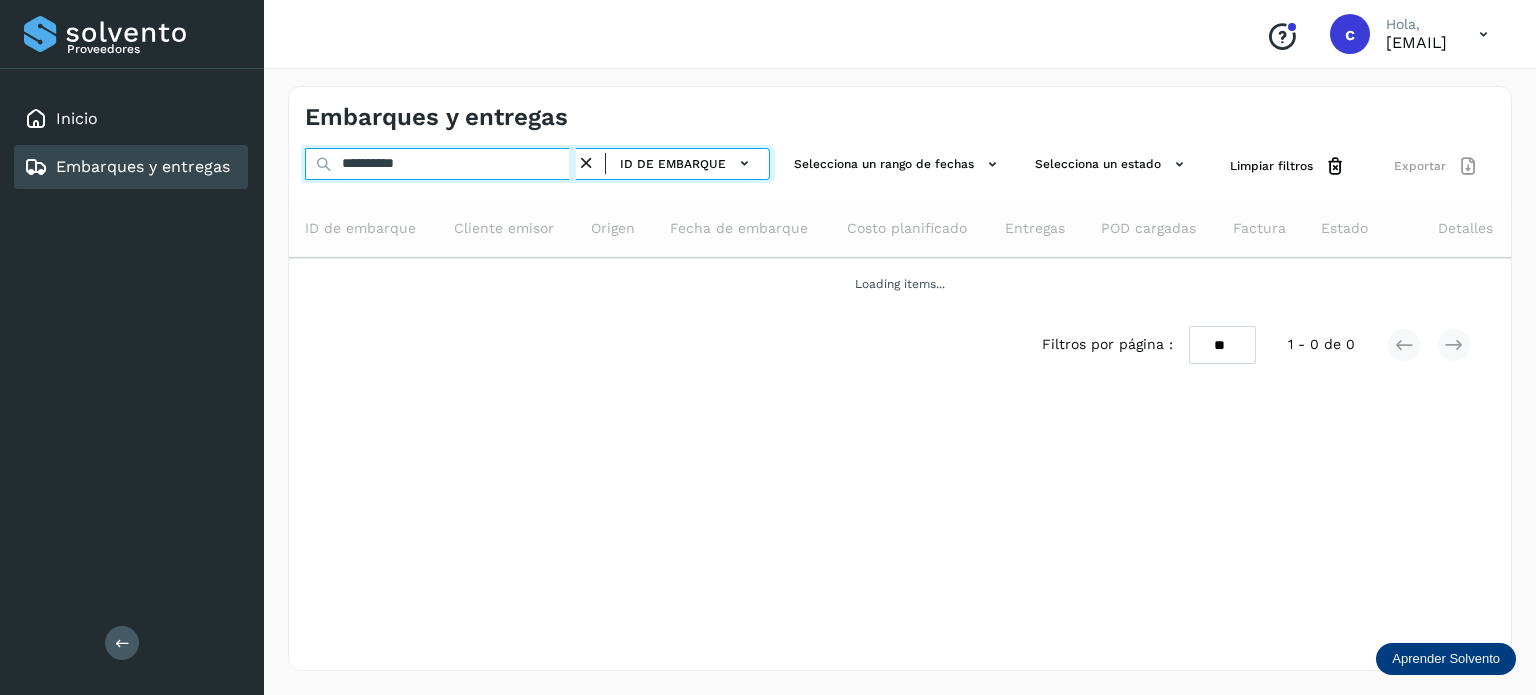 type on "**********" 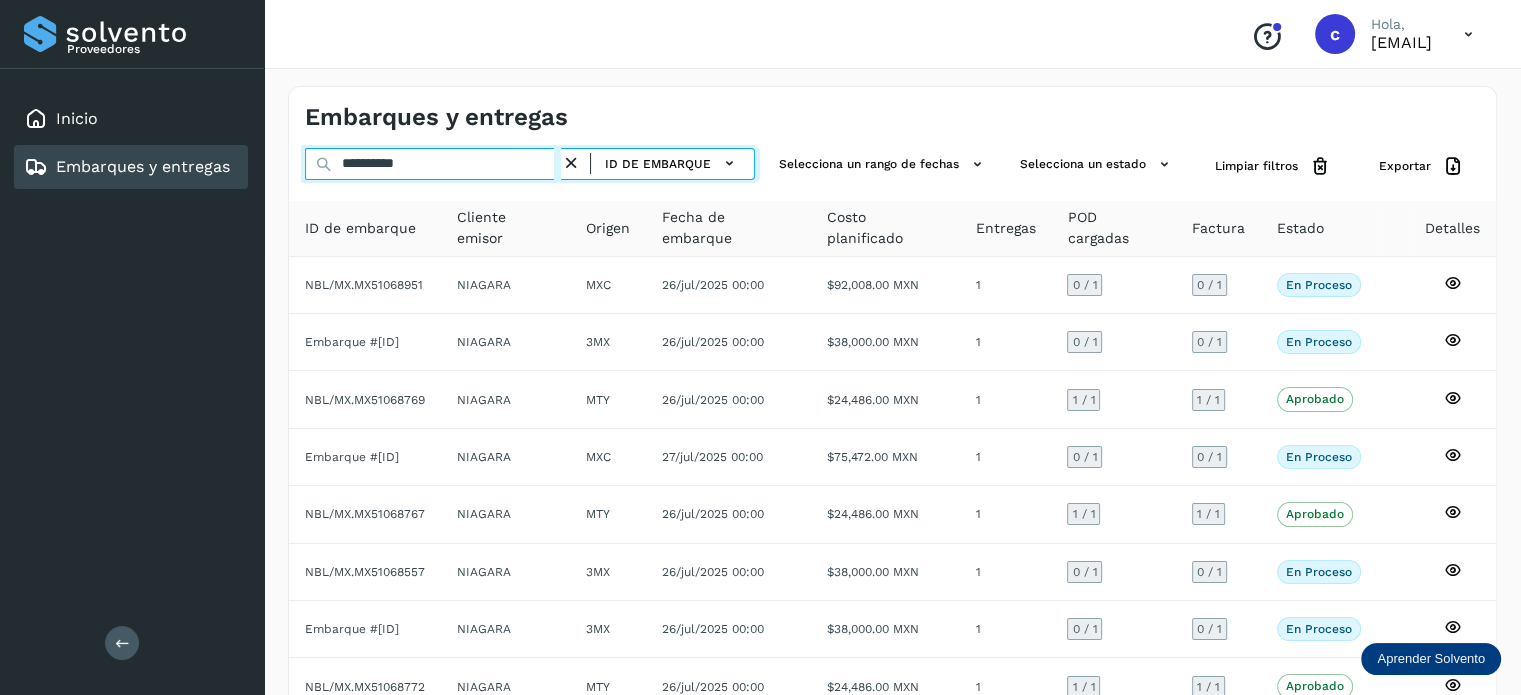 click on "**********" 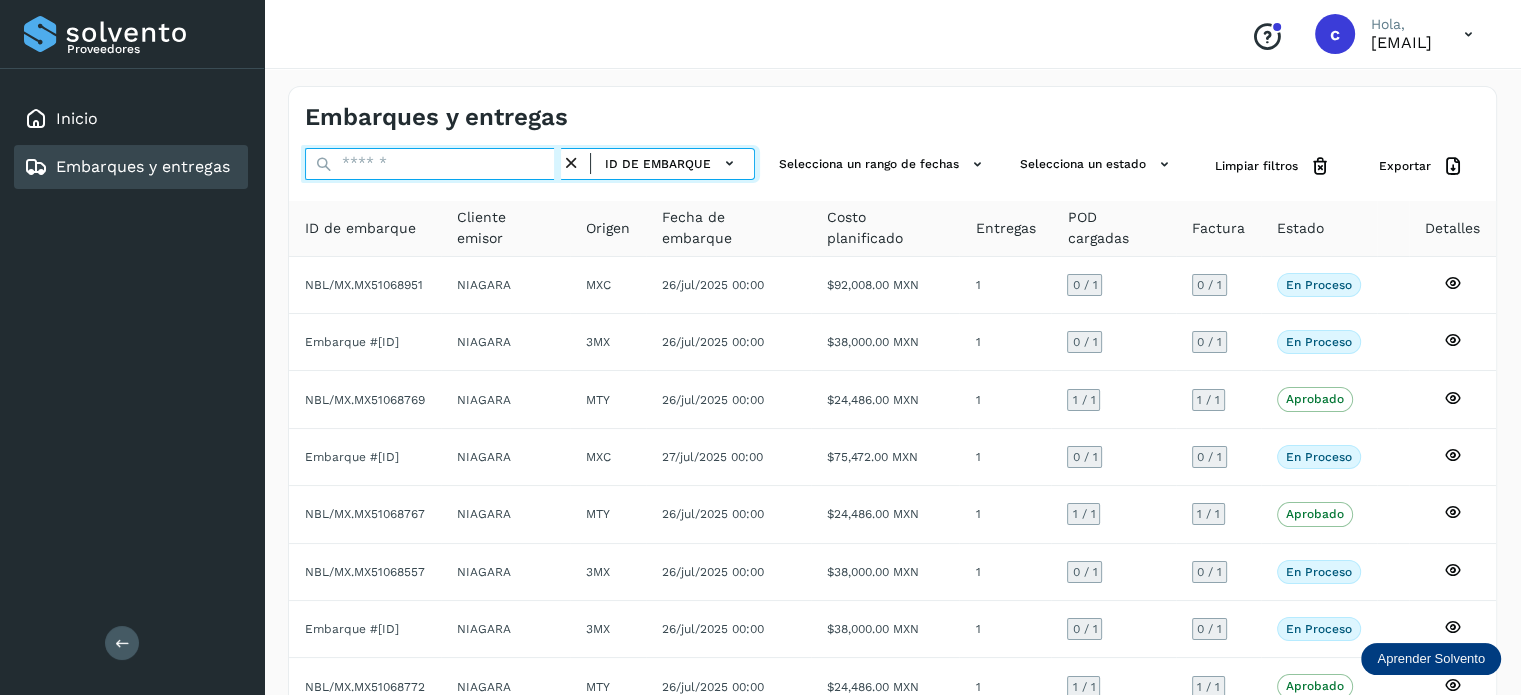 paste on "********" 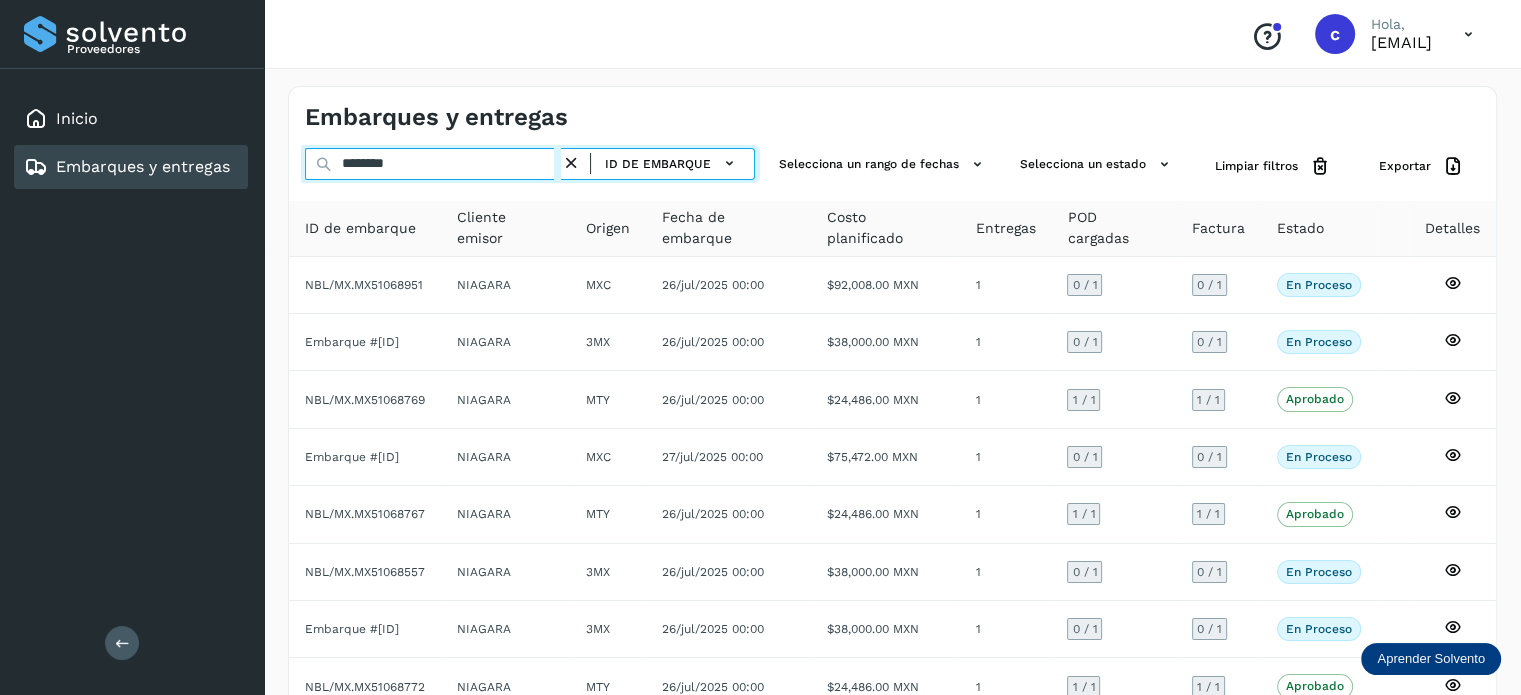 type on "********" 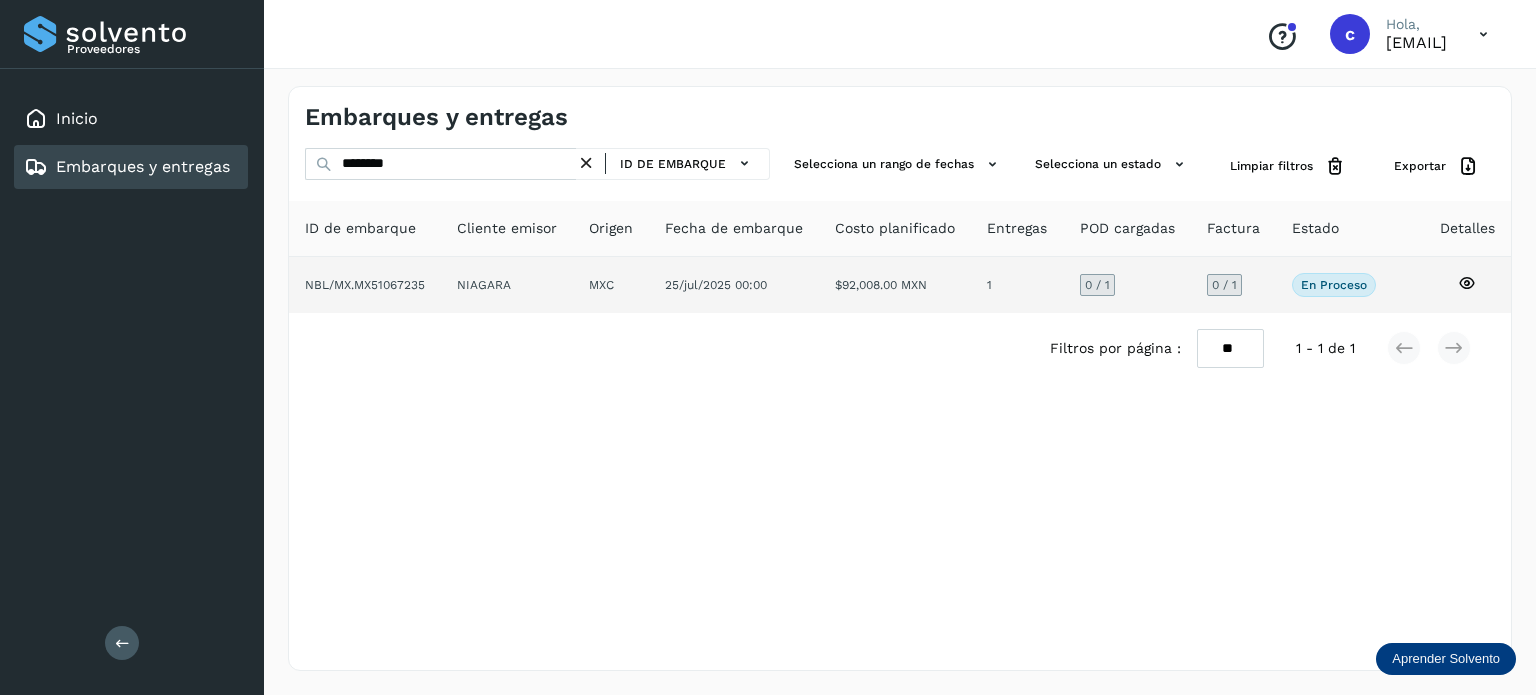 click 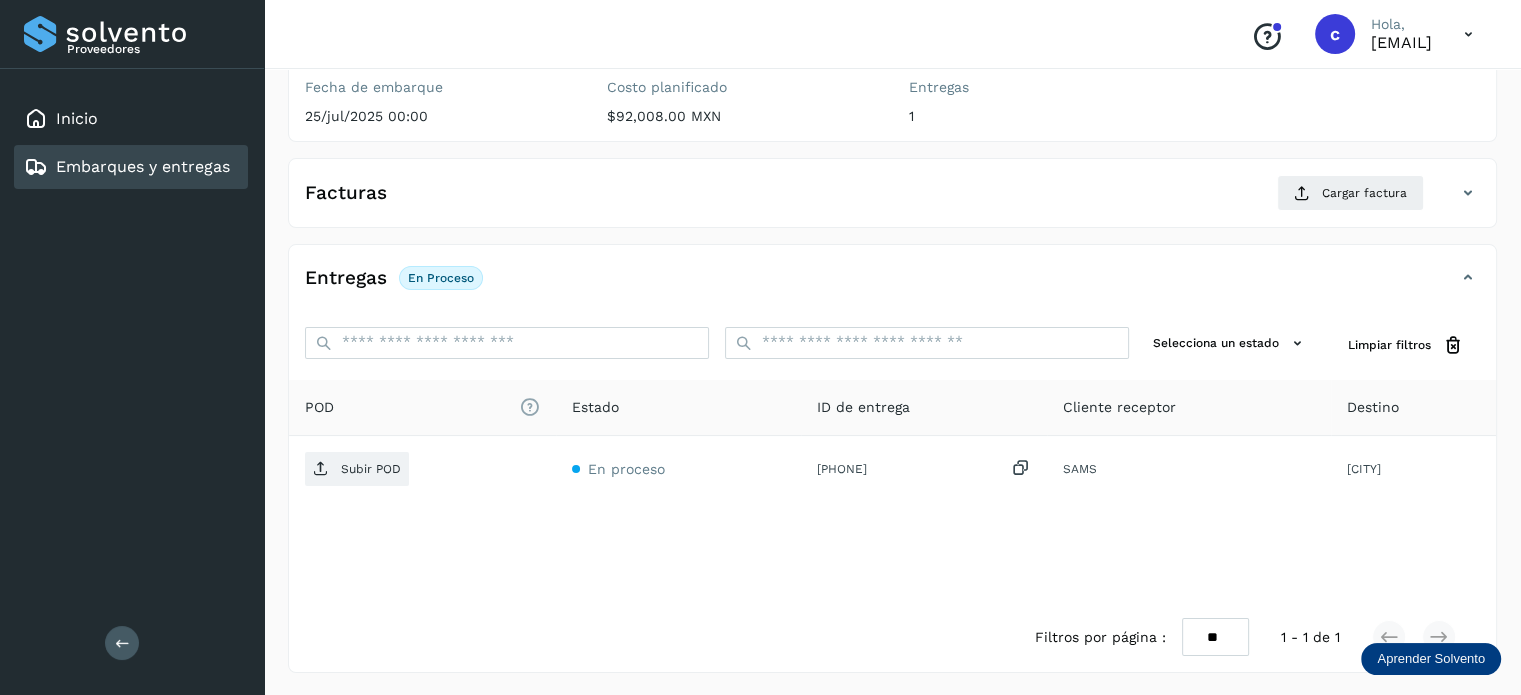 scroll, scrollTop: 0, scrollLeft: 0, axis: both 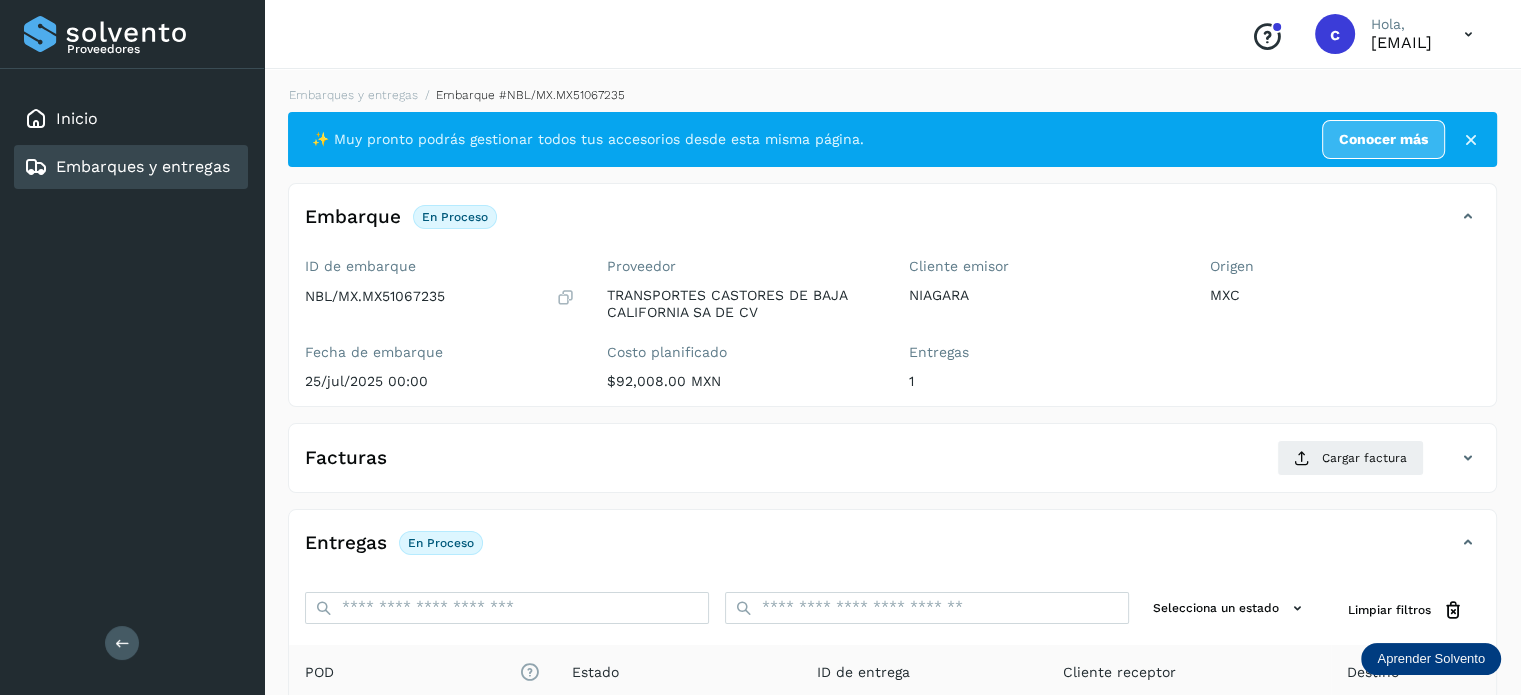 click on "Embarques y entregas" at bounding box center [143, 166] 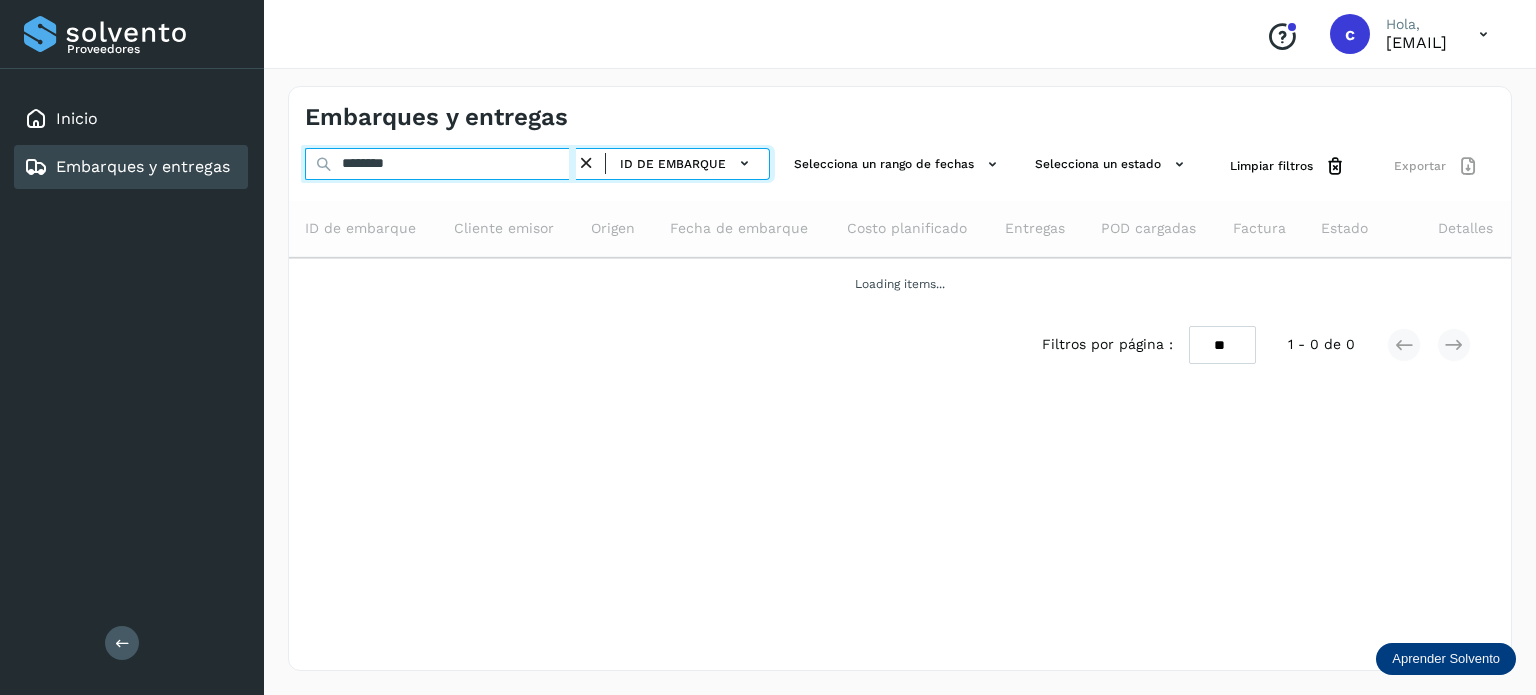 drag, startPoint x: 437, startPoint y: 162, endPoint x: 99, endPoint y: 150, distance: 338.21295 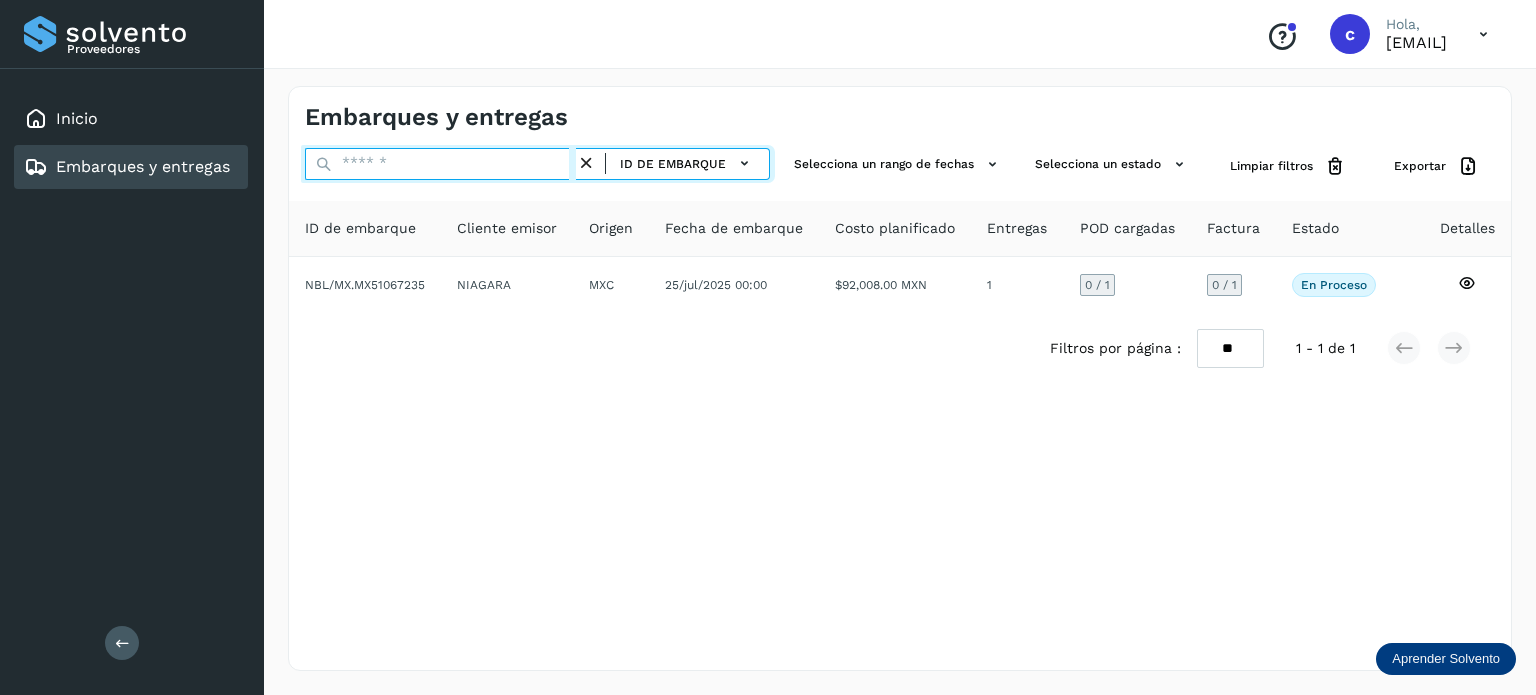 paste on "********" 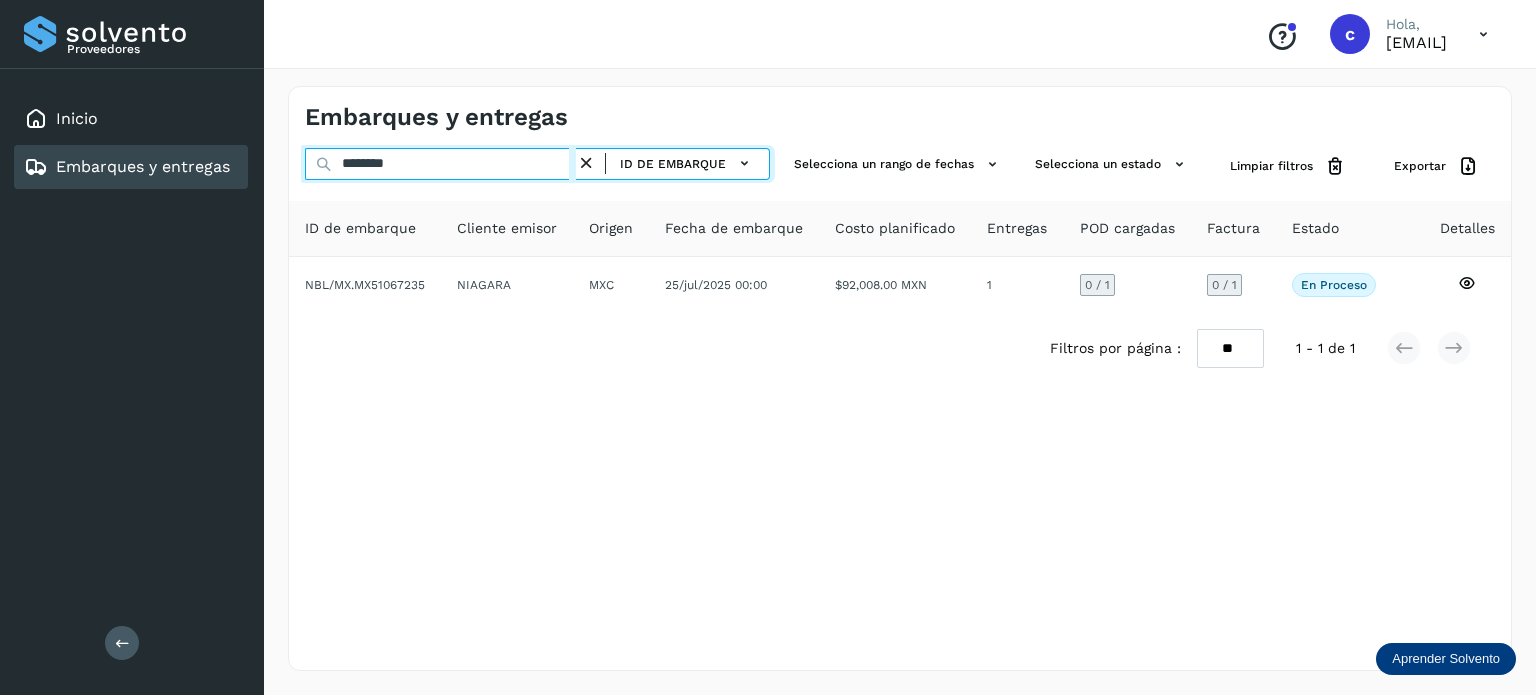 type on "********" 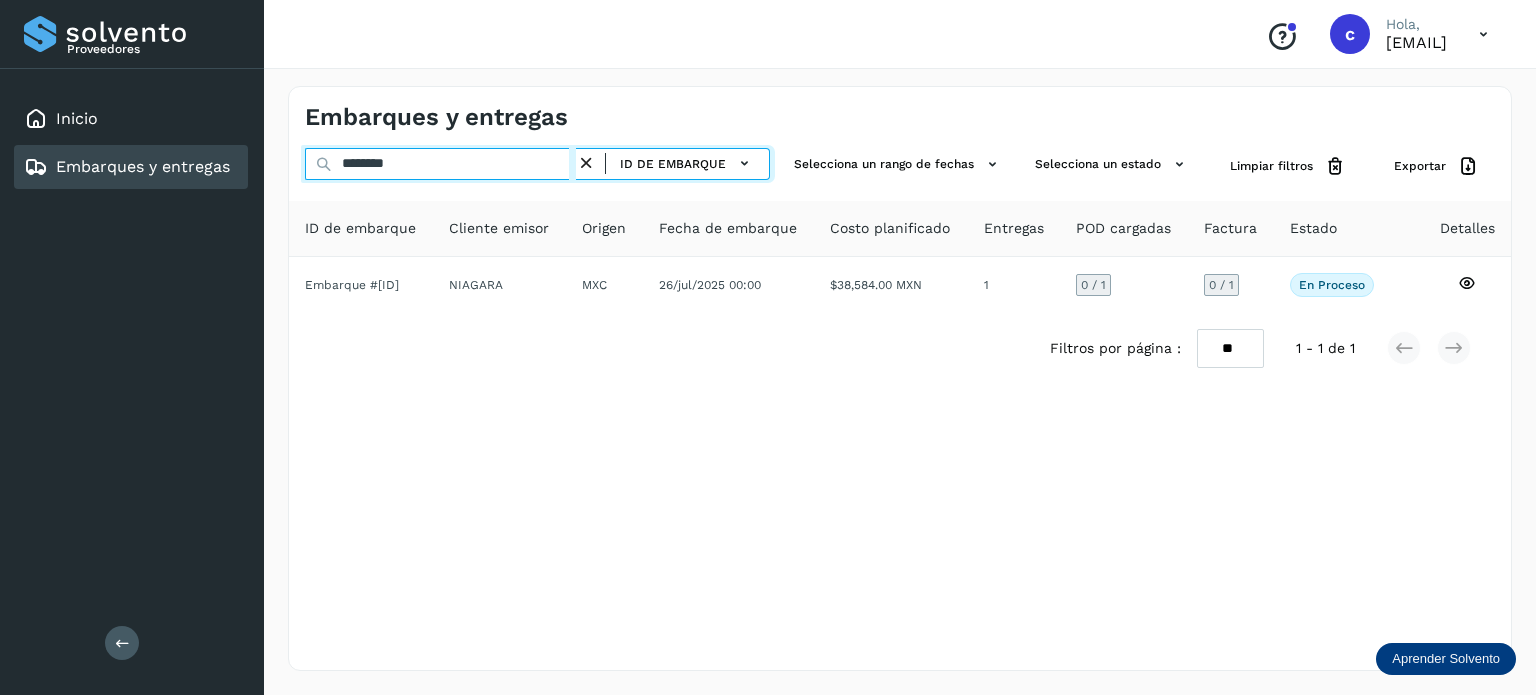 drag, startPoint x: 420, startPoint y: 167, endPoint x: 272, endPoint y: 150, distance: 148.97314 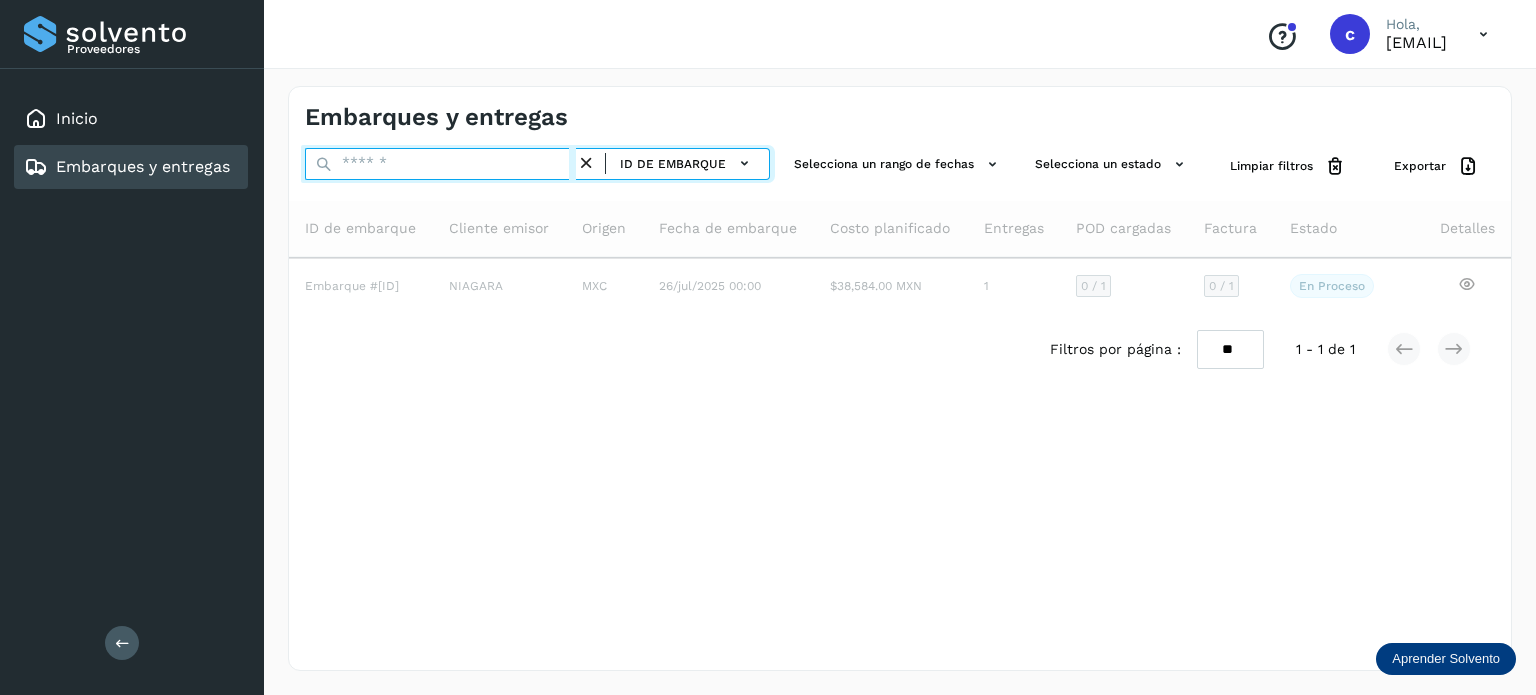 type 